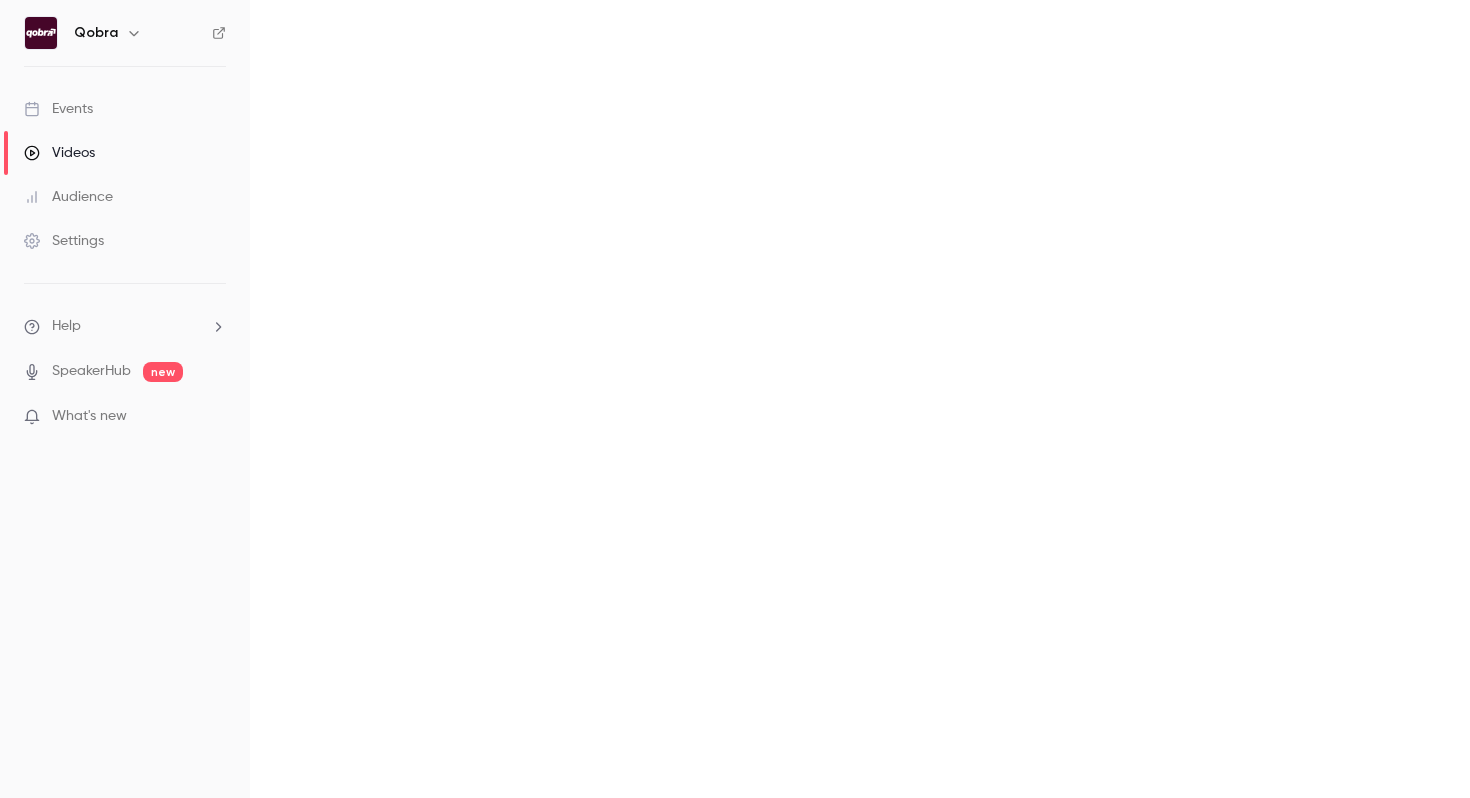 scroll, scrollTop: 0, scrollLeft: 0, axis: both 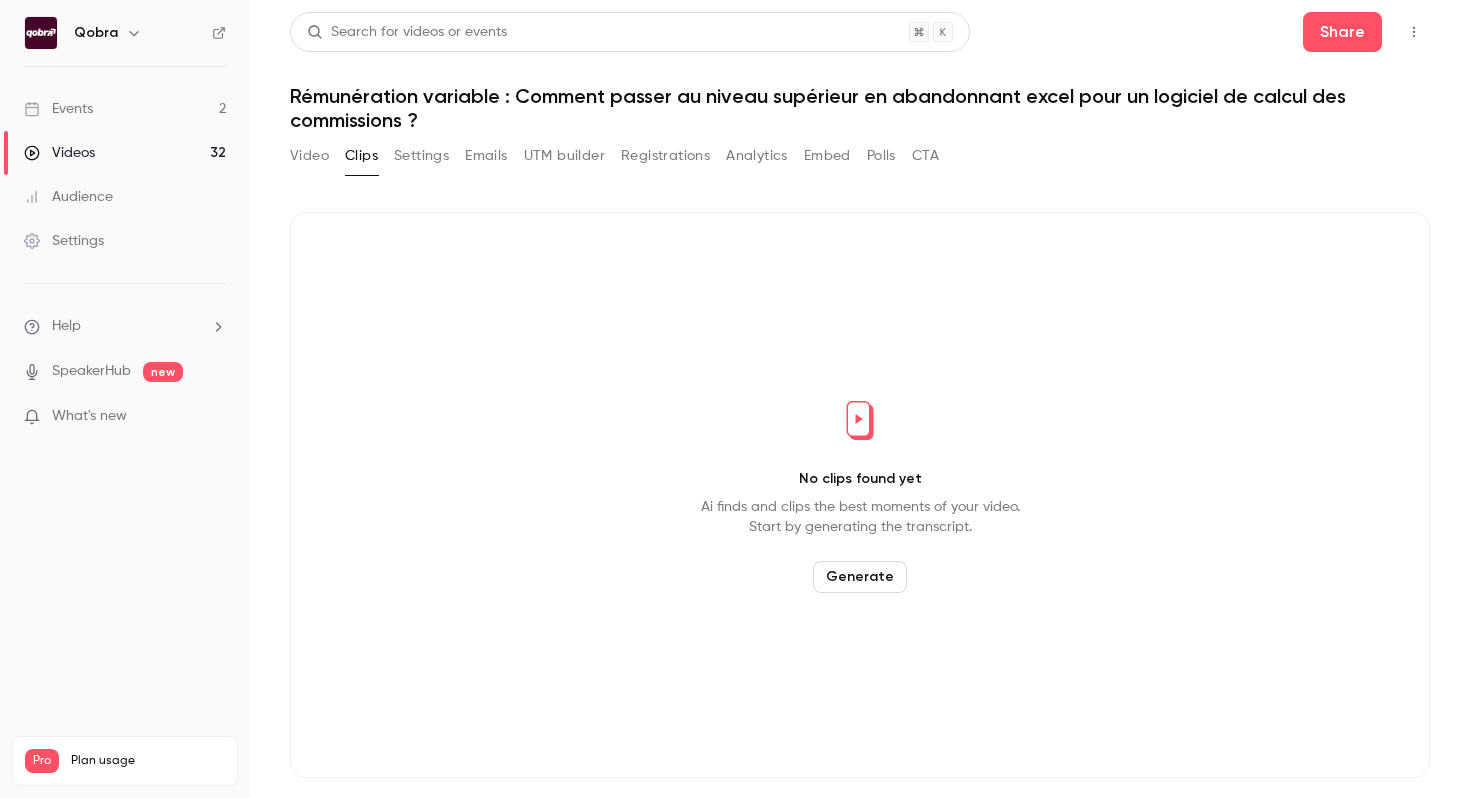 click on "Events 2" at bounding box center [125, 109] 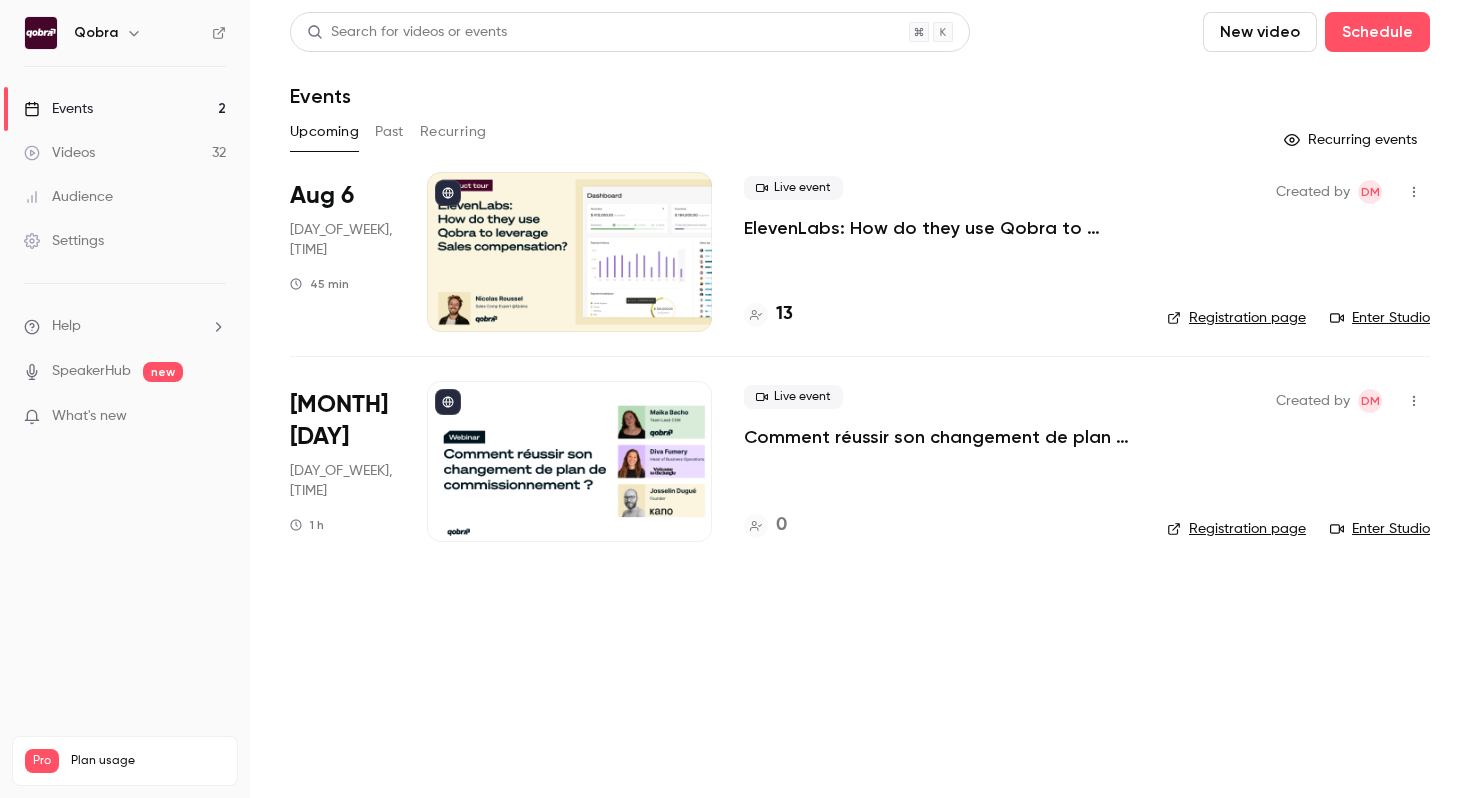 click on "13" at bounding box center (784, 314) 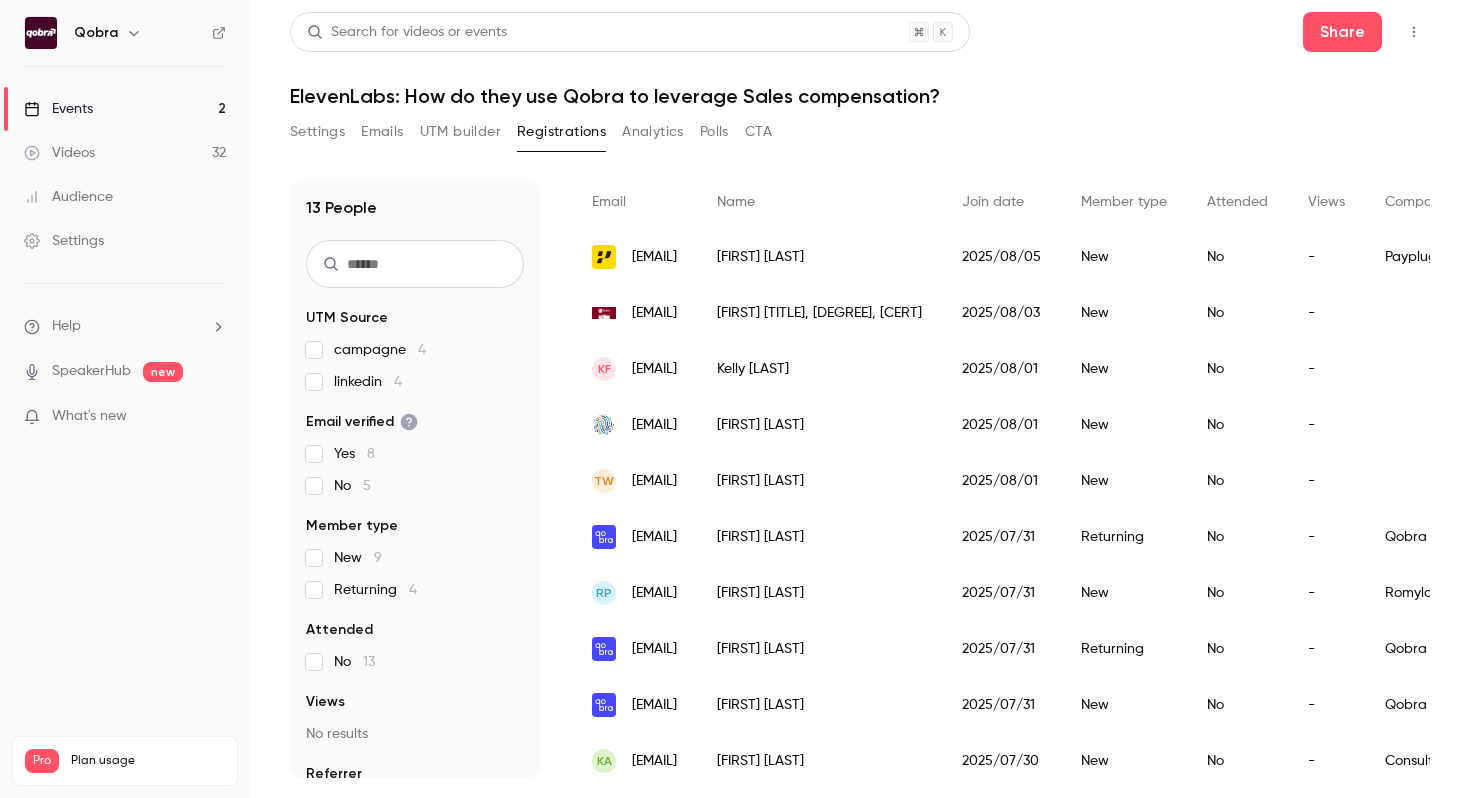 scroll, scrollTop: 149, scrollLeft: 0, axis: vertical 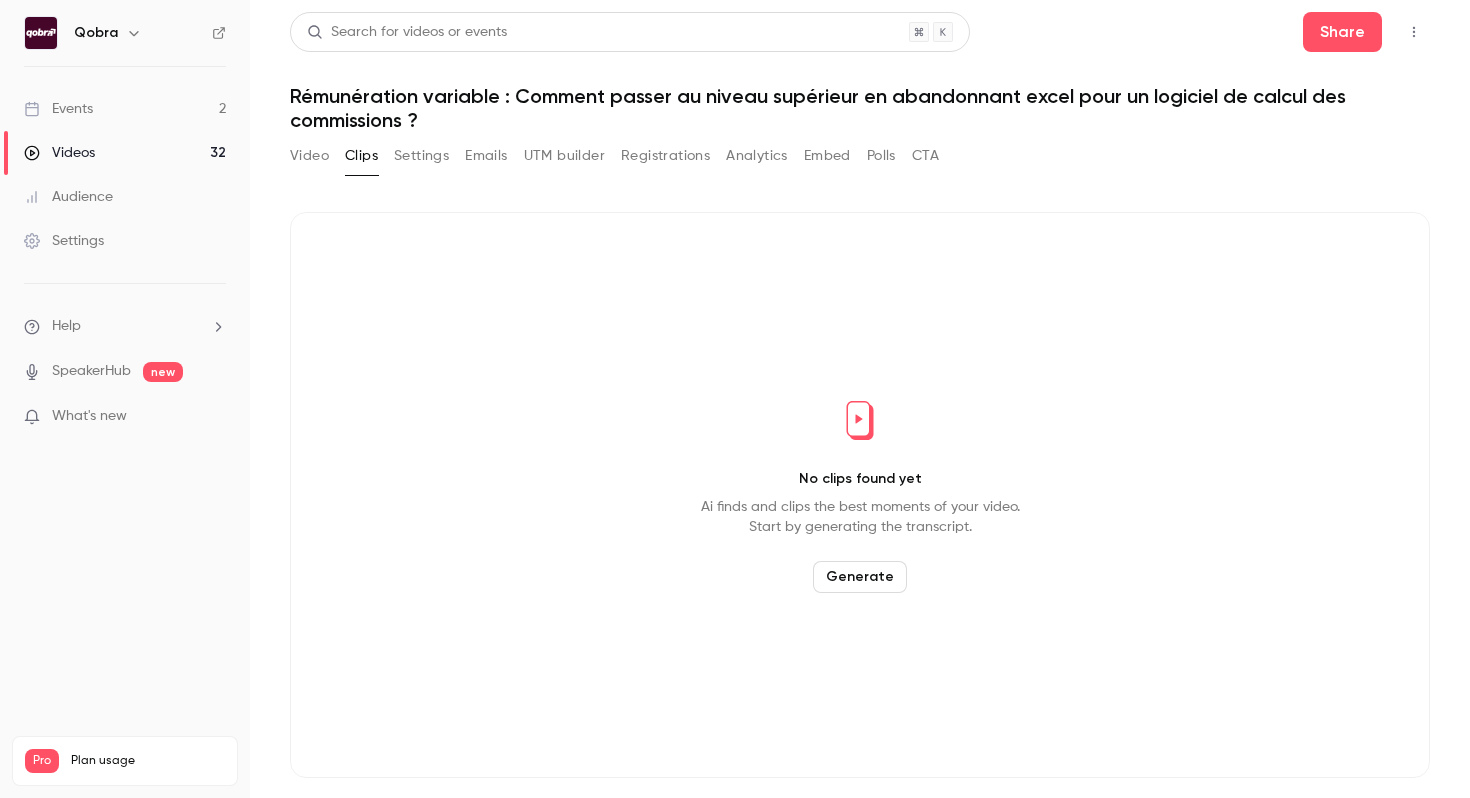 click on "Events 2" at bounding box center (125, 109) 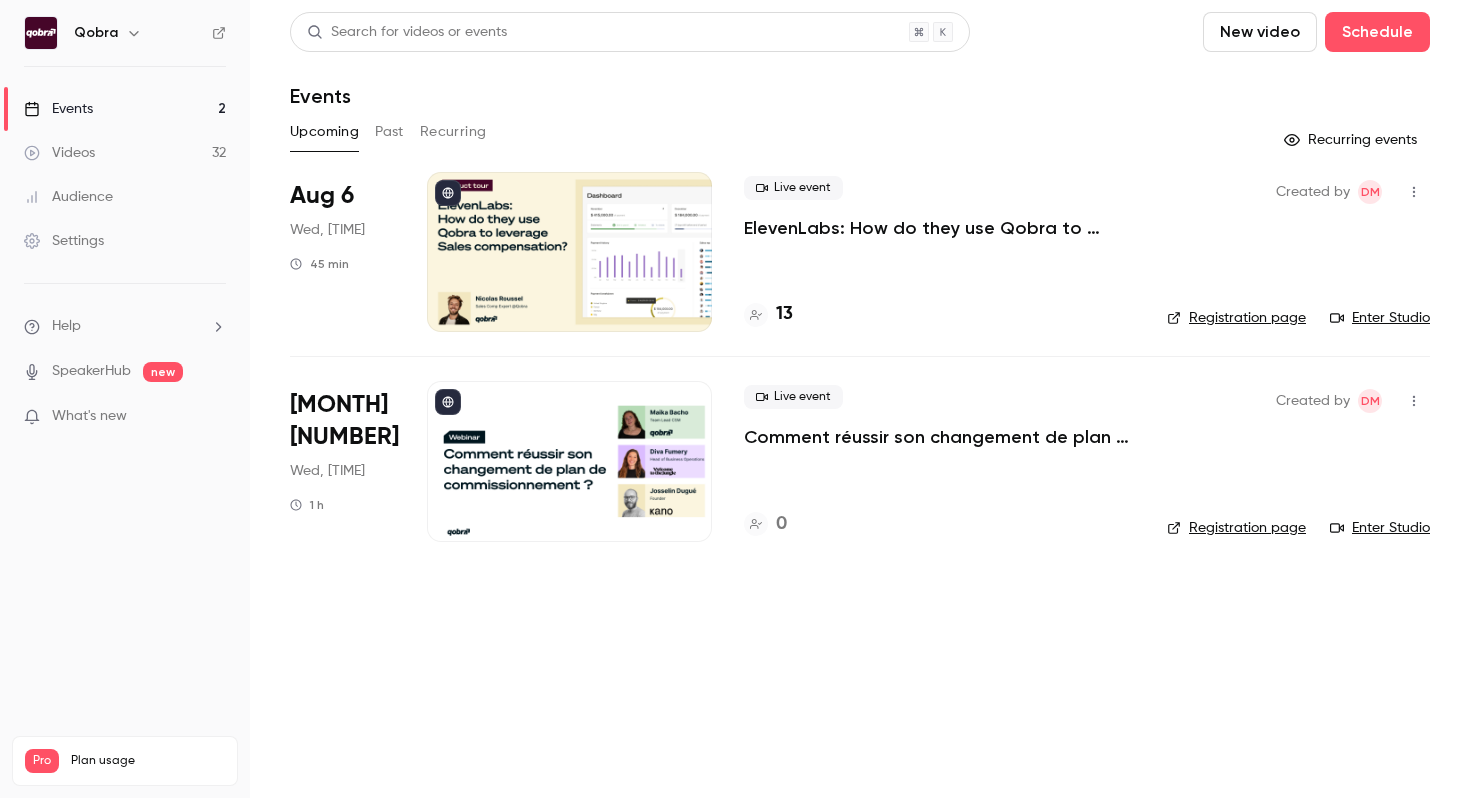 click on "13" at bounding box center [784, 314] 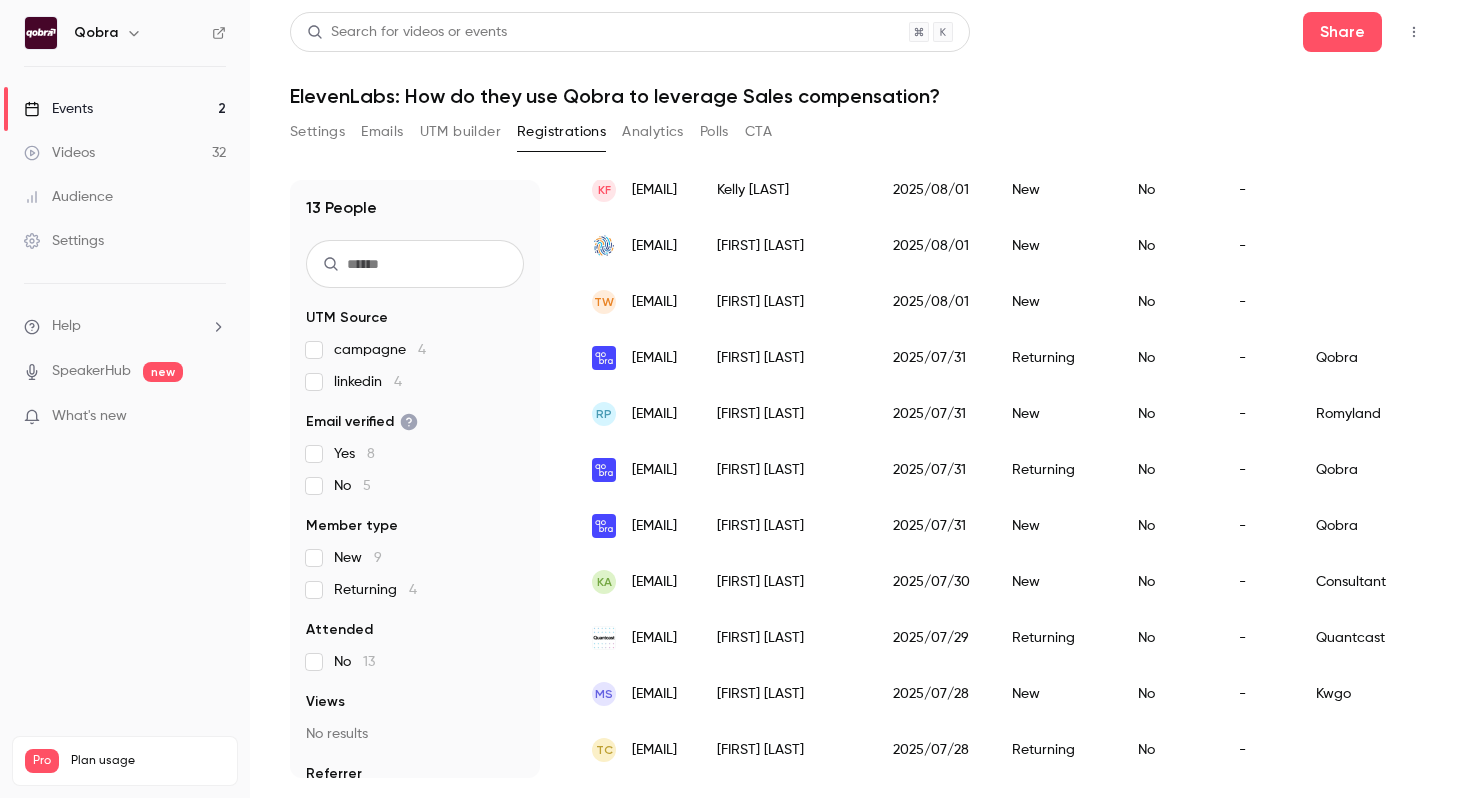 scroll, scrollTop: 0, scrollLeft: 0, axis: both 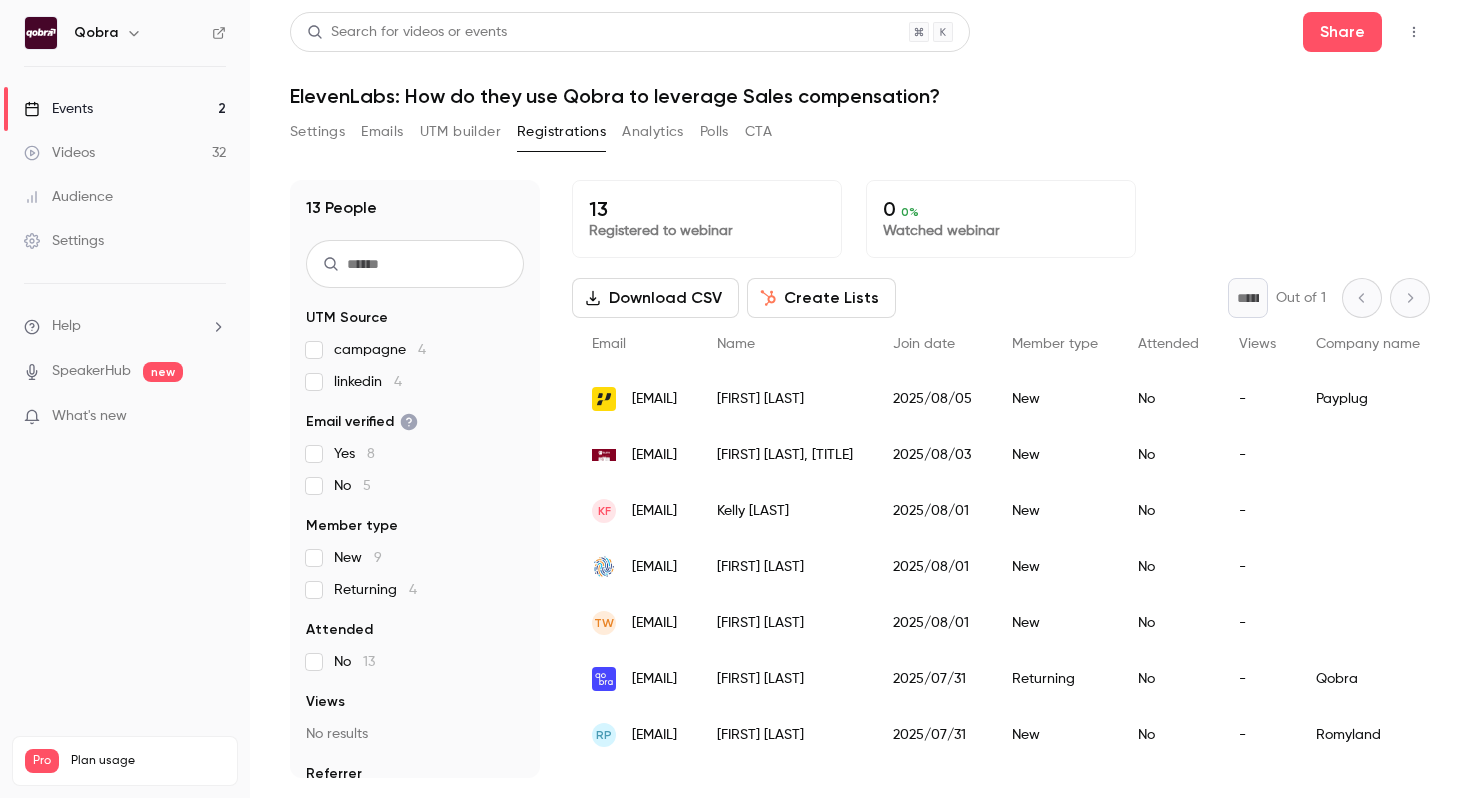 click on "Download CSV" at bounding box center [655, 298] 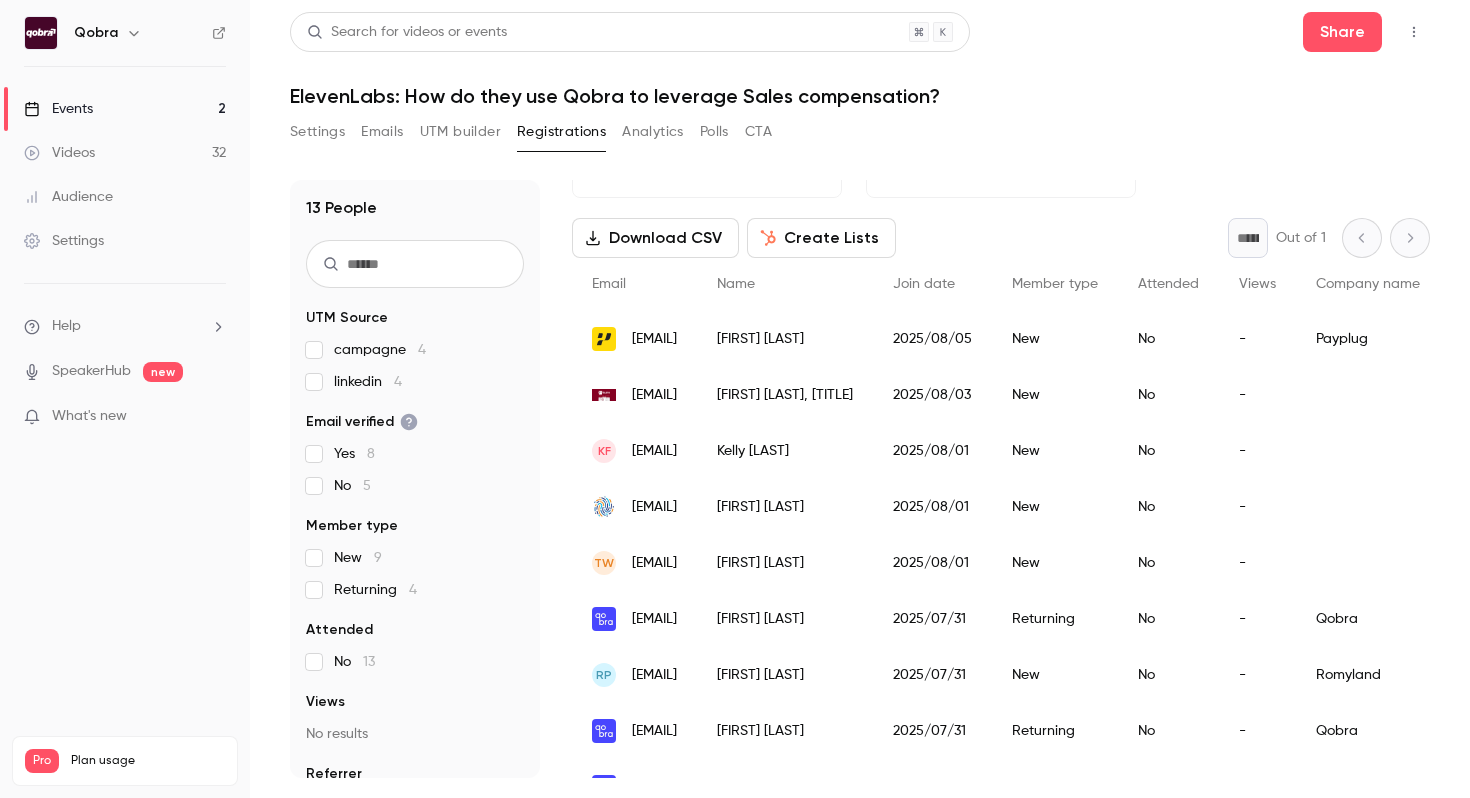 scroll, scrollTop: 52, scrollLeft: 0, axis: vertical 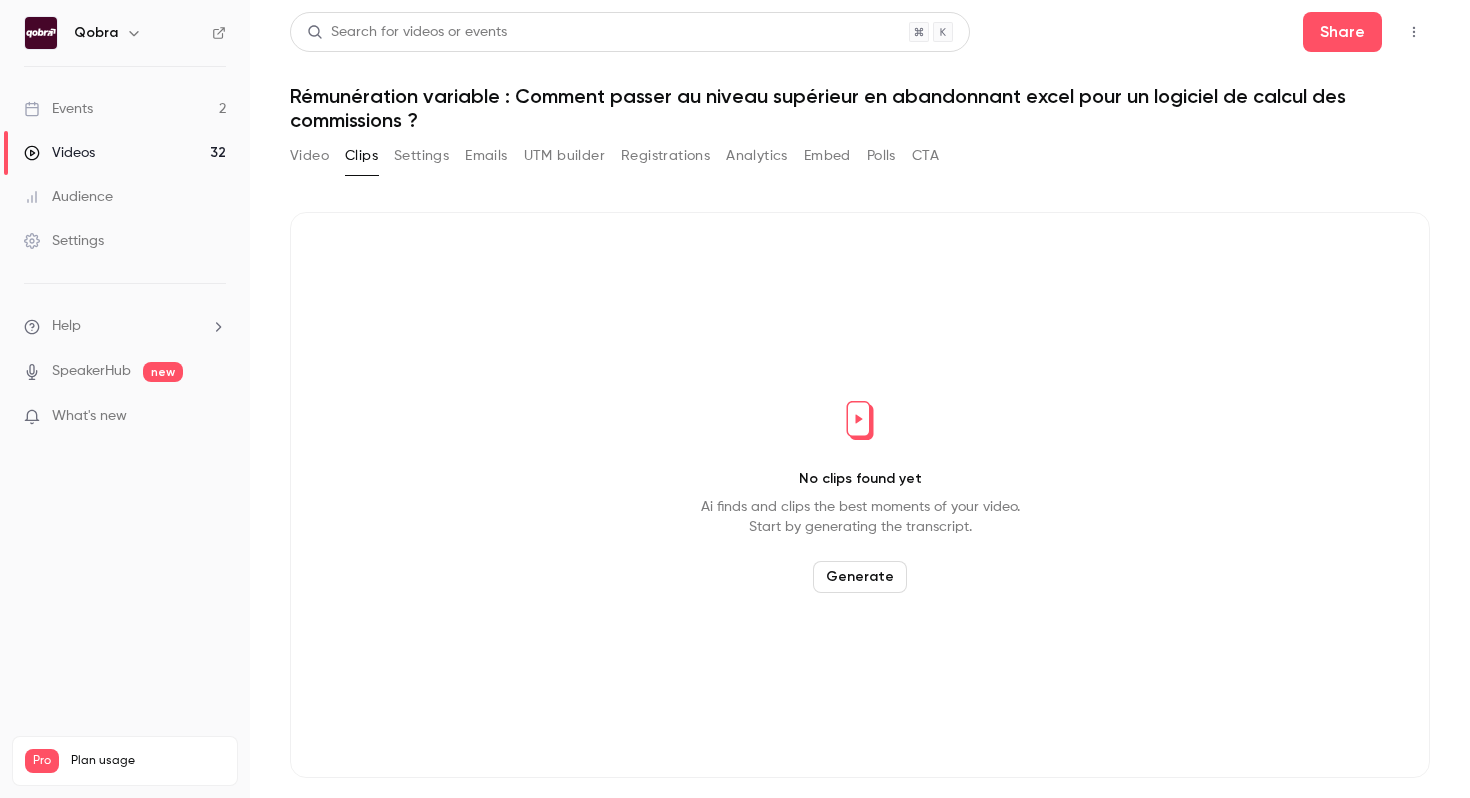 click on "Events 2" at bounding box center (125, 109) 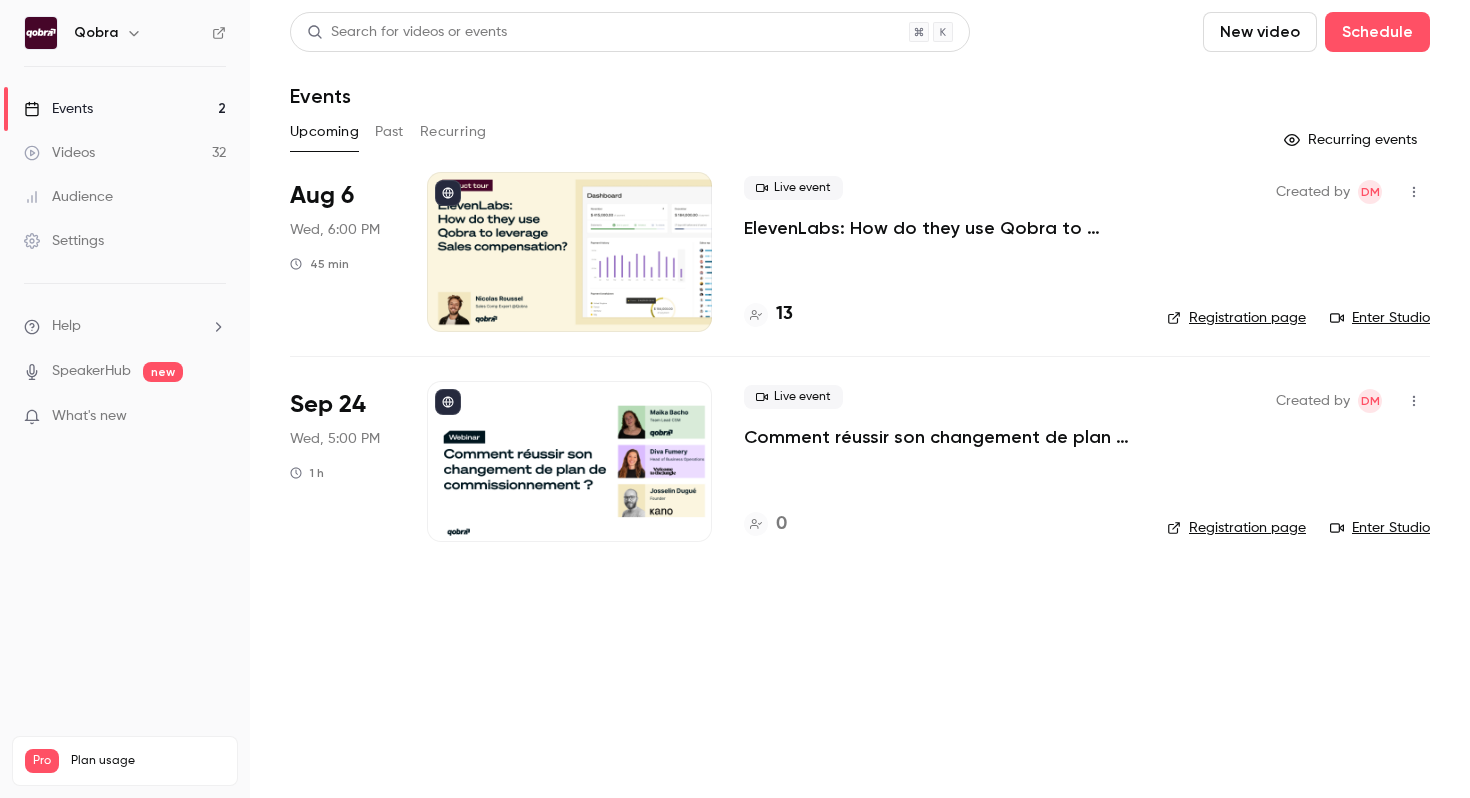 click on "Videos 32" at bounding box center (125, 153) 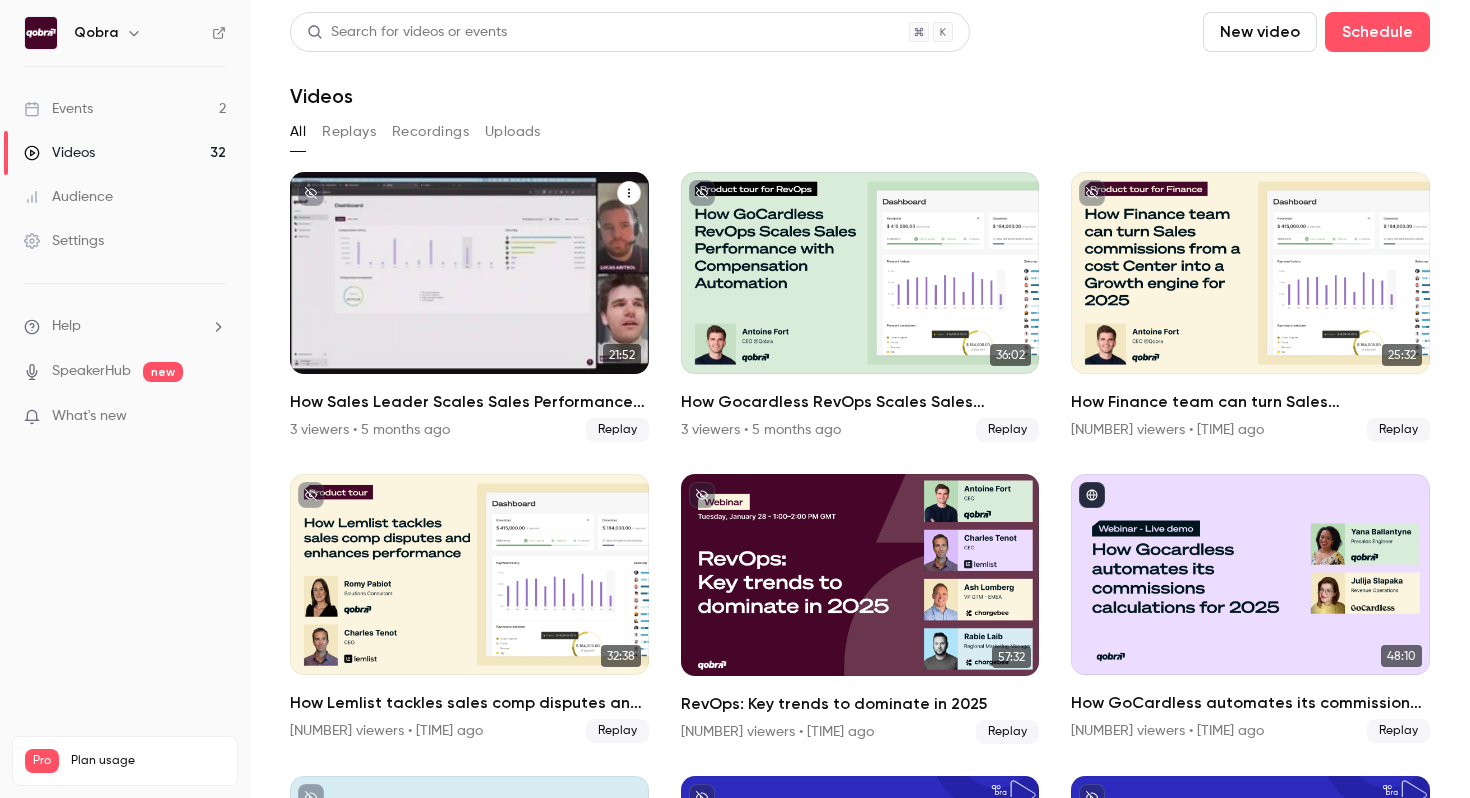 click at bounding box center [629, 193] 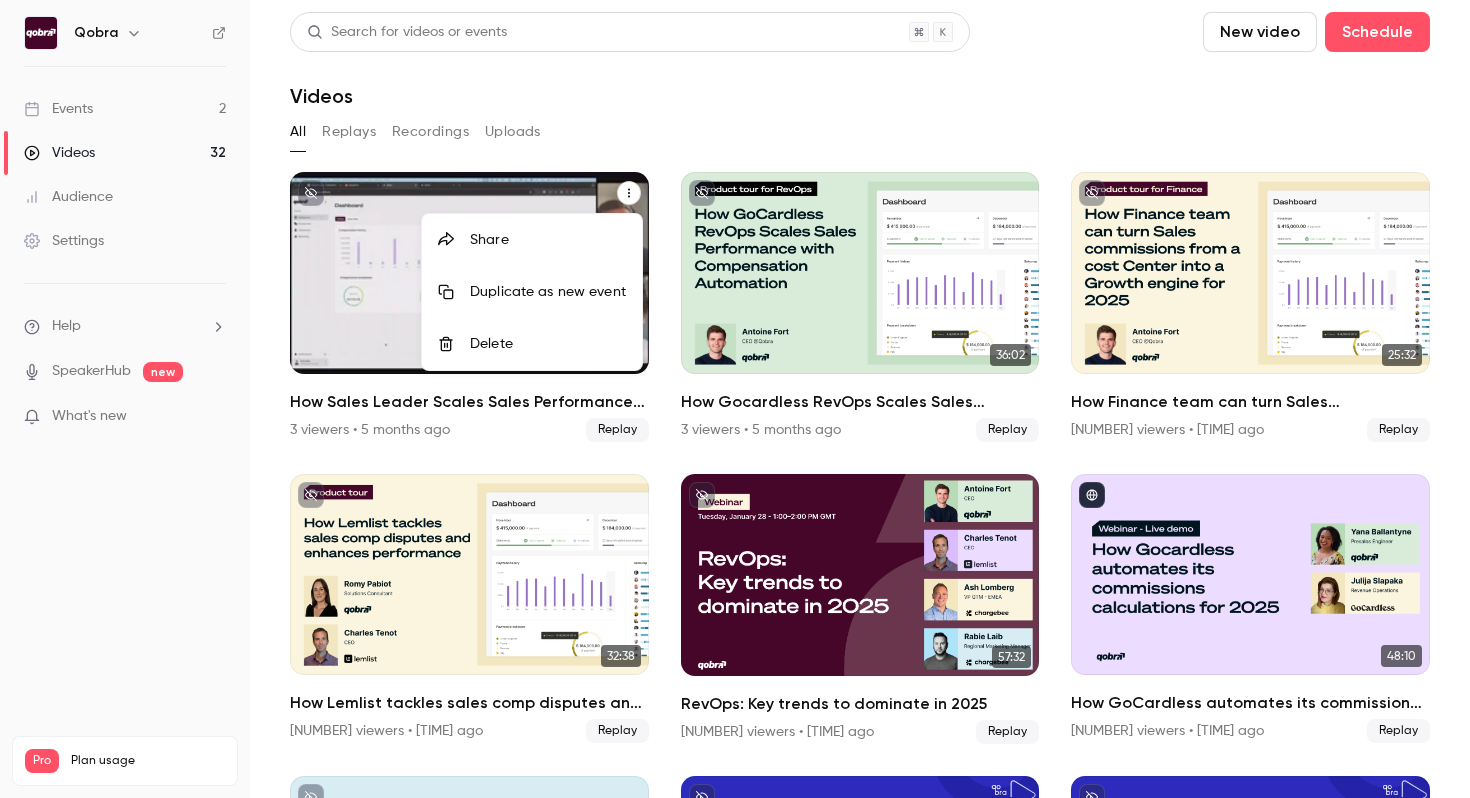 click at bounding box center (735, 399) 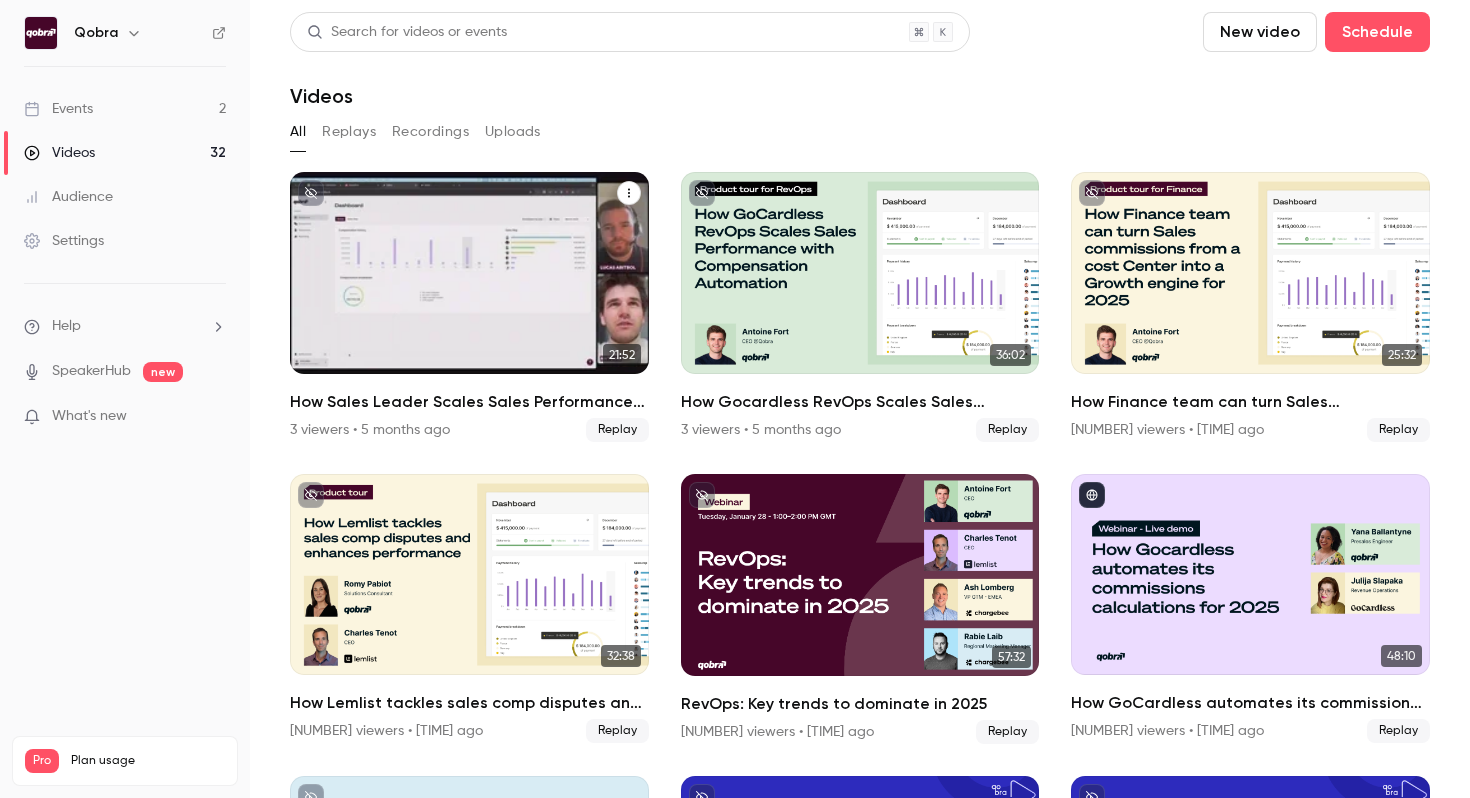 click on "How Sales Leader Scales Sales Performance with commission software" at bounding box center [469, 402] 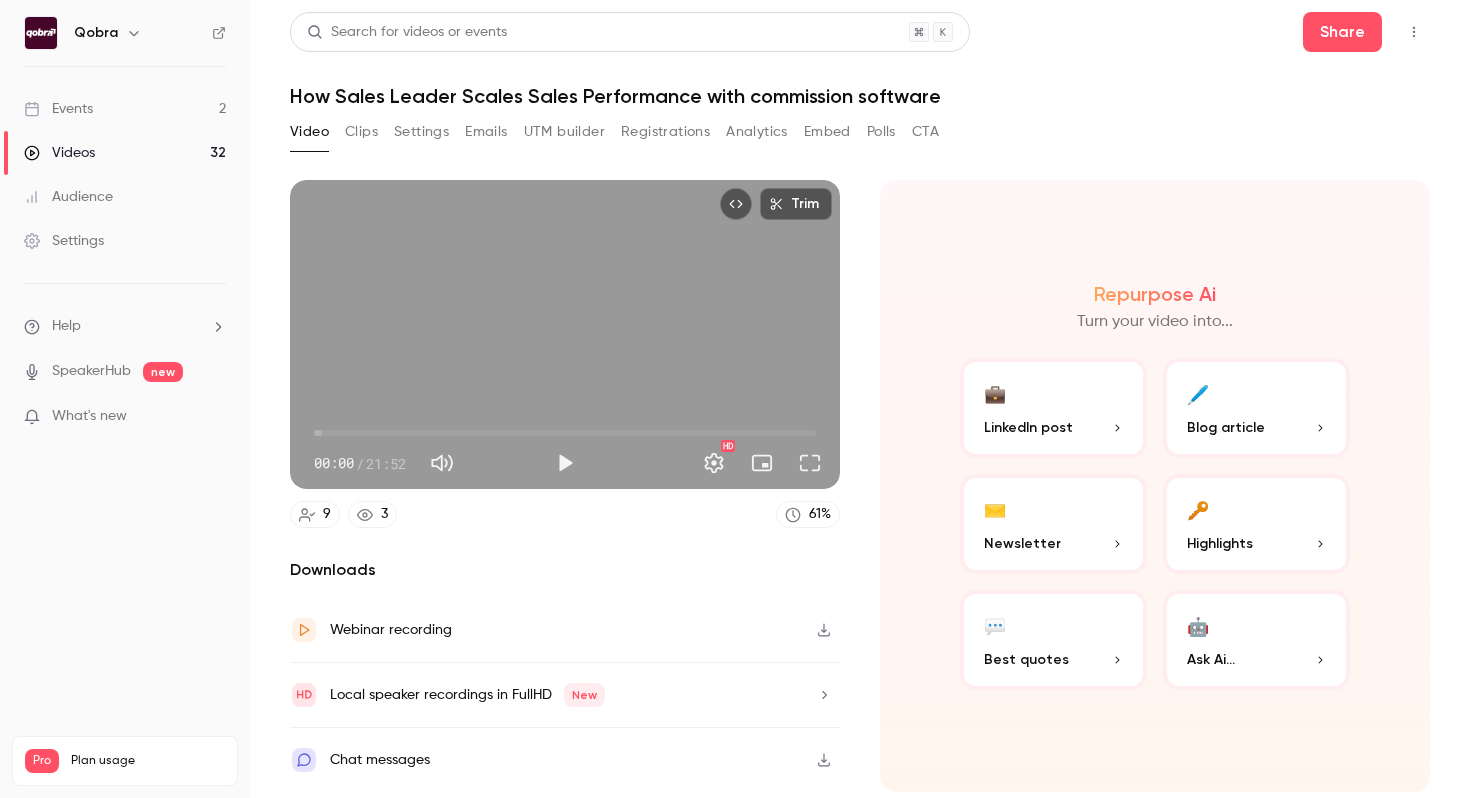 click on "Clips" at bounding box center [361, 132] 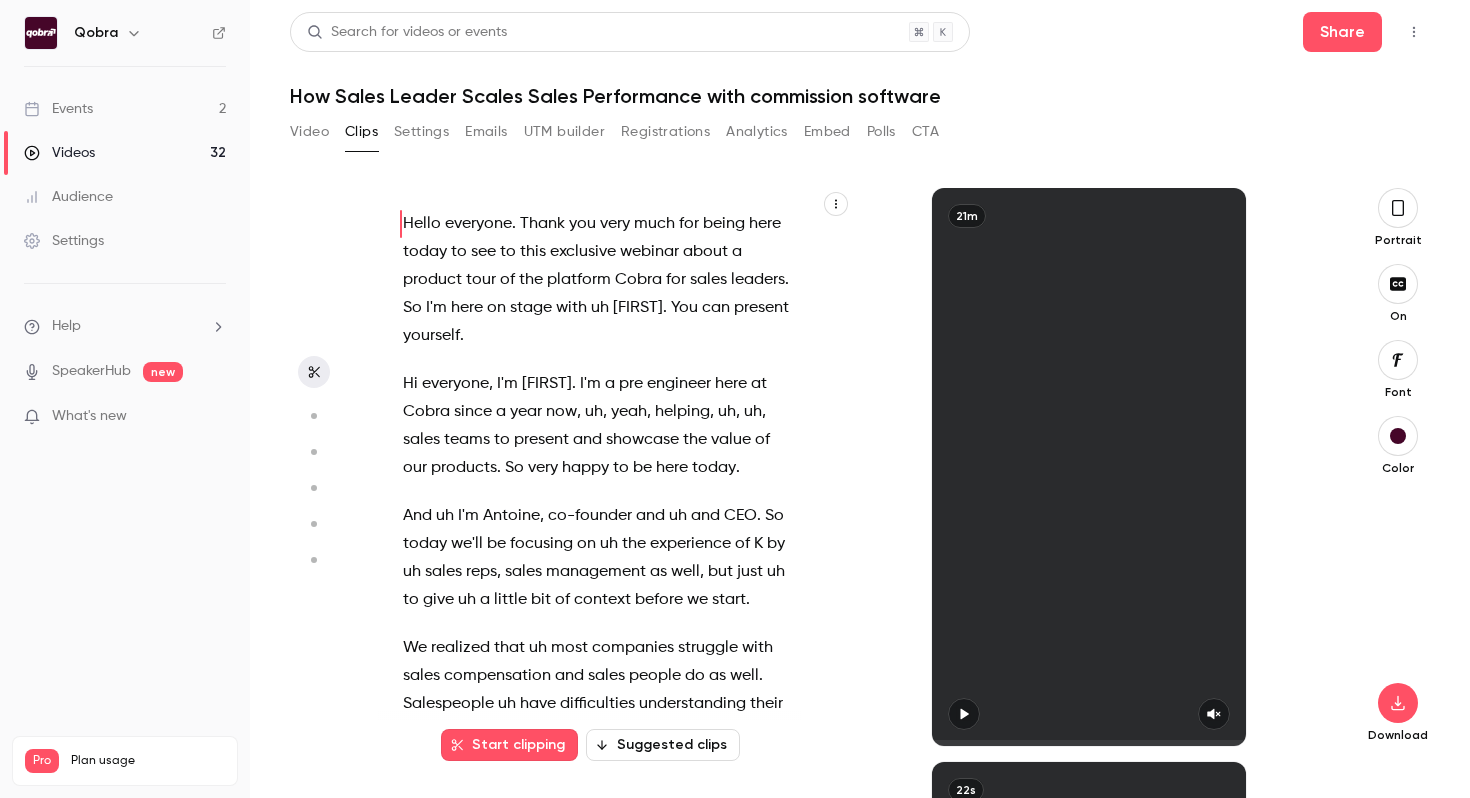 click on "Settings" at bounding box center (421, 132) 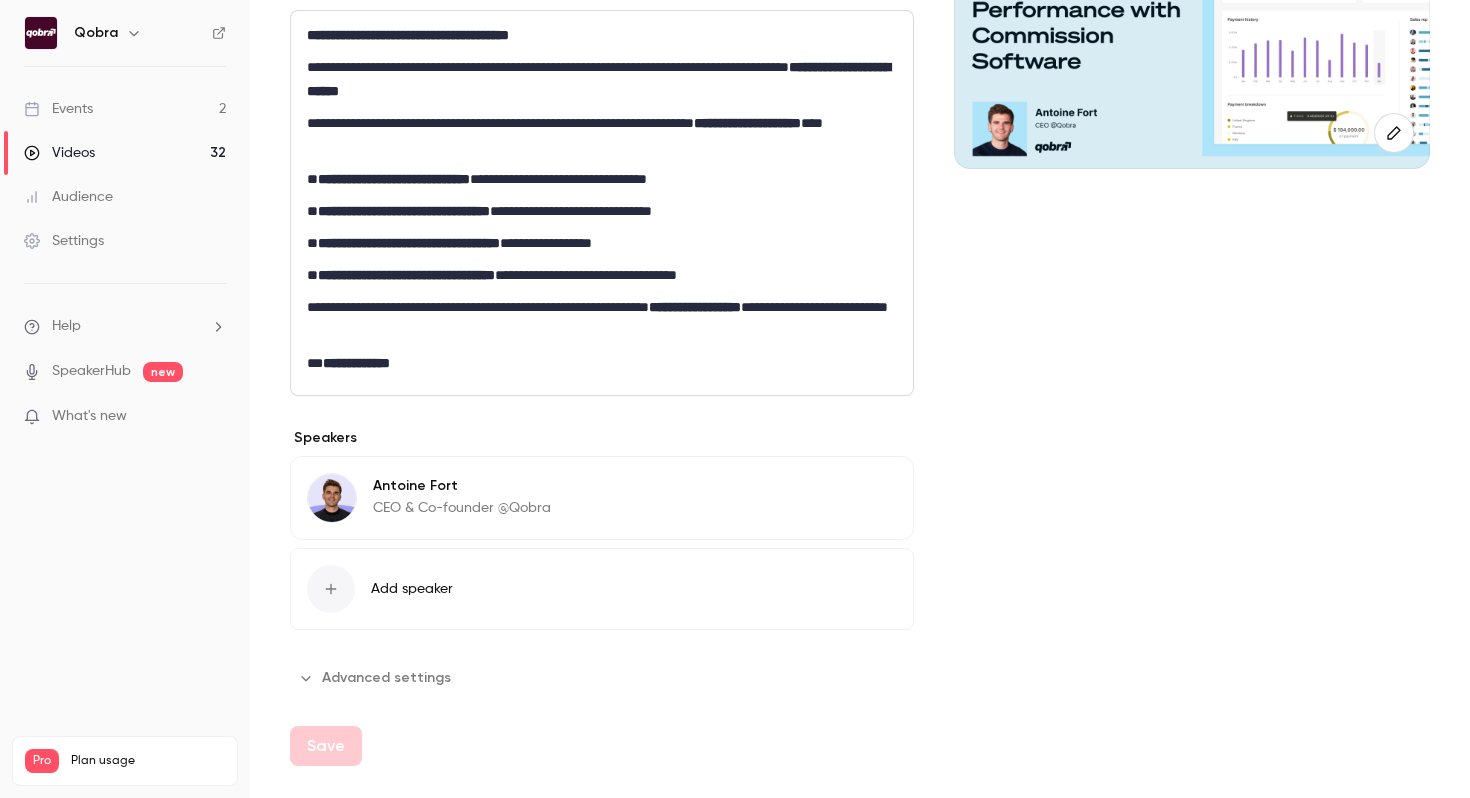 scroll, scrollTop: 0, scrollLeft: 0, axis: both 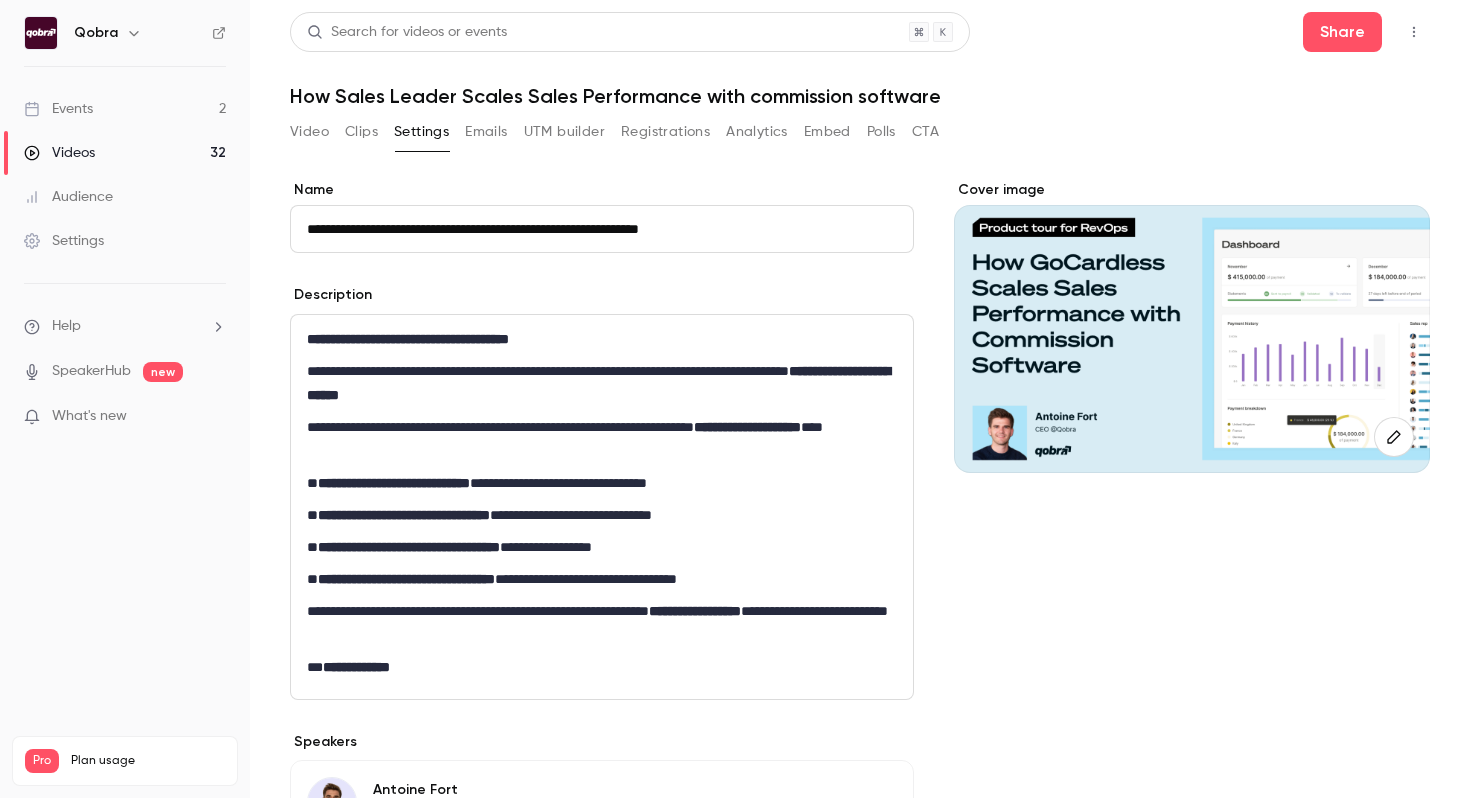 click 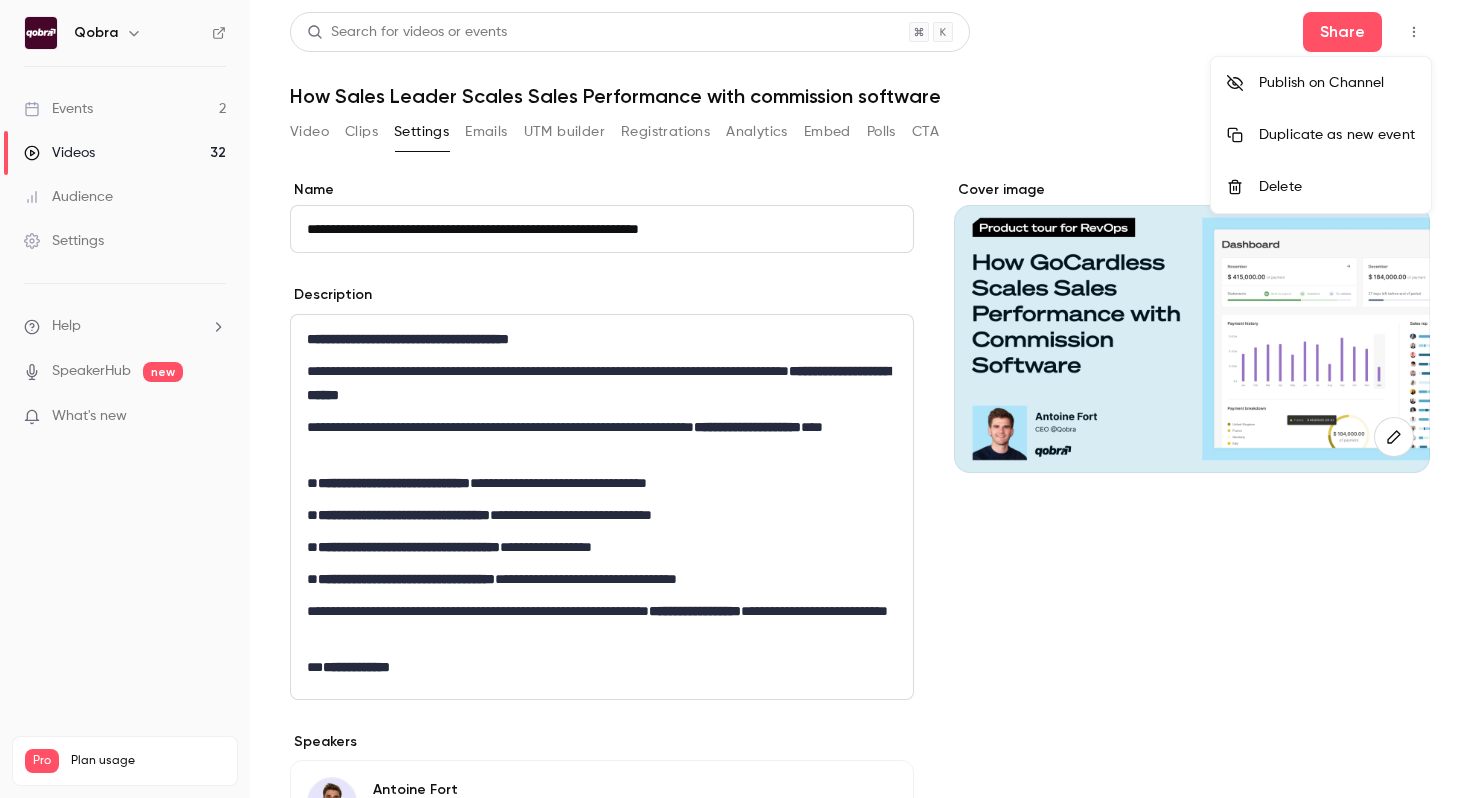 click at bounding box center [735, 399] 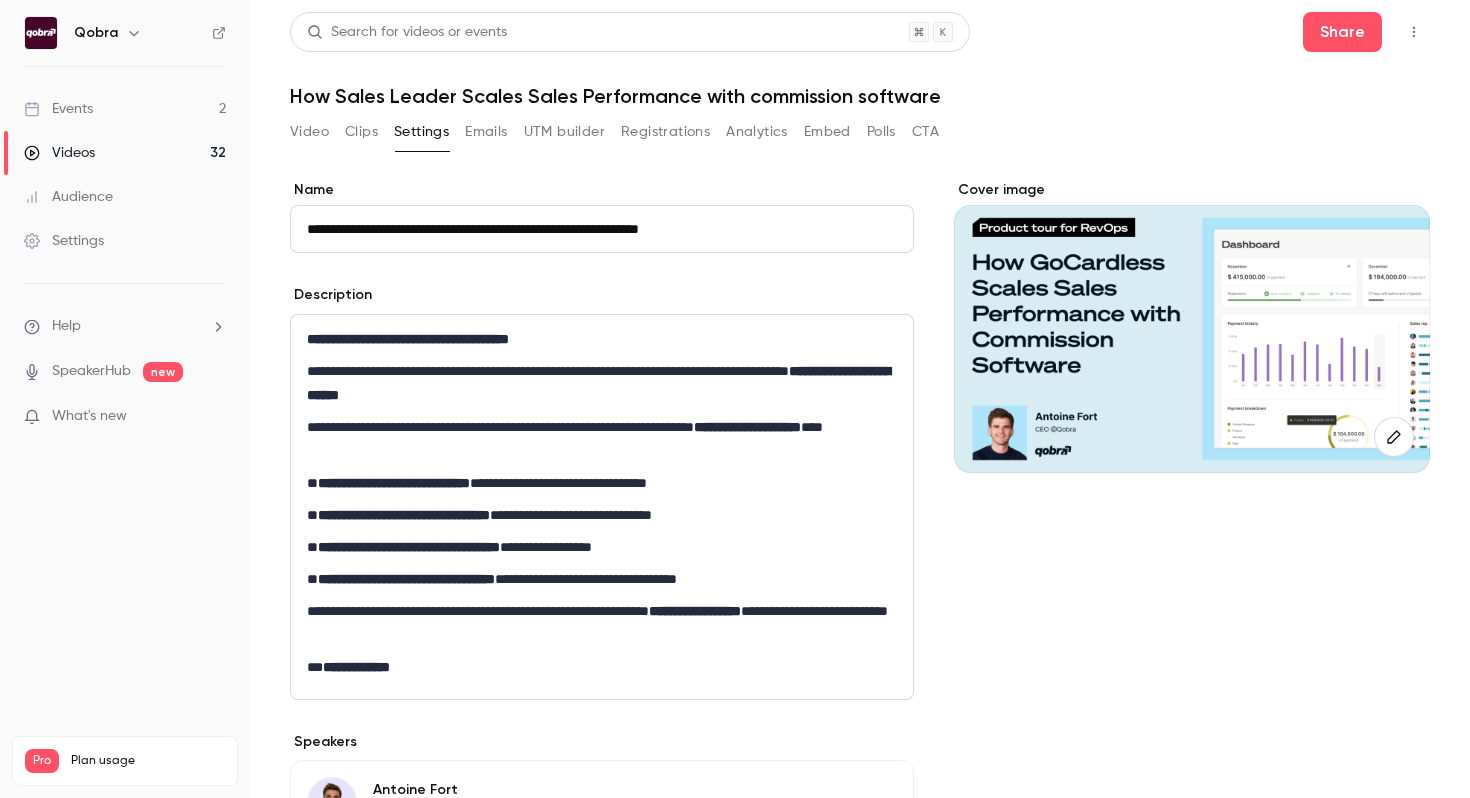 click on "Emails" at bounding box center [486, 132] 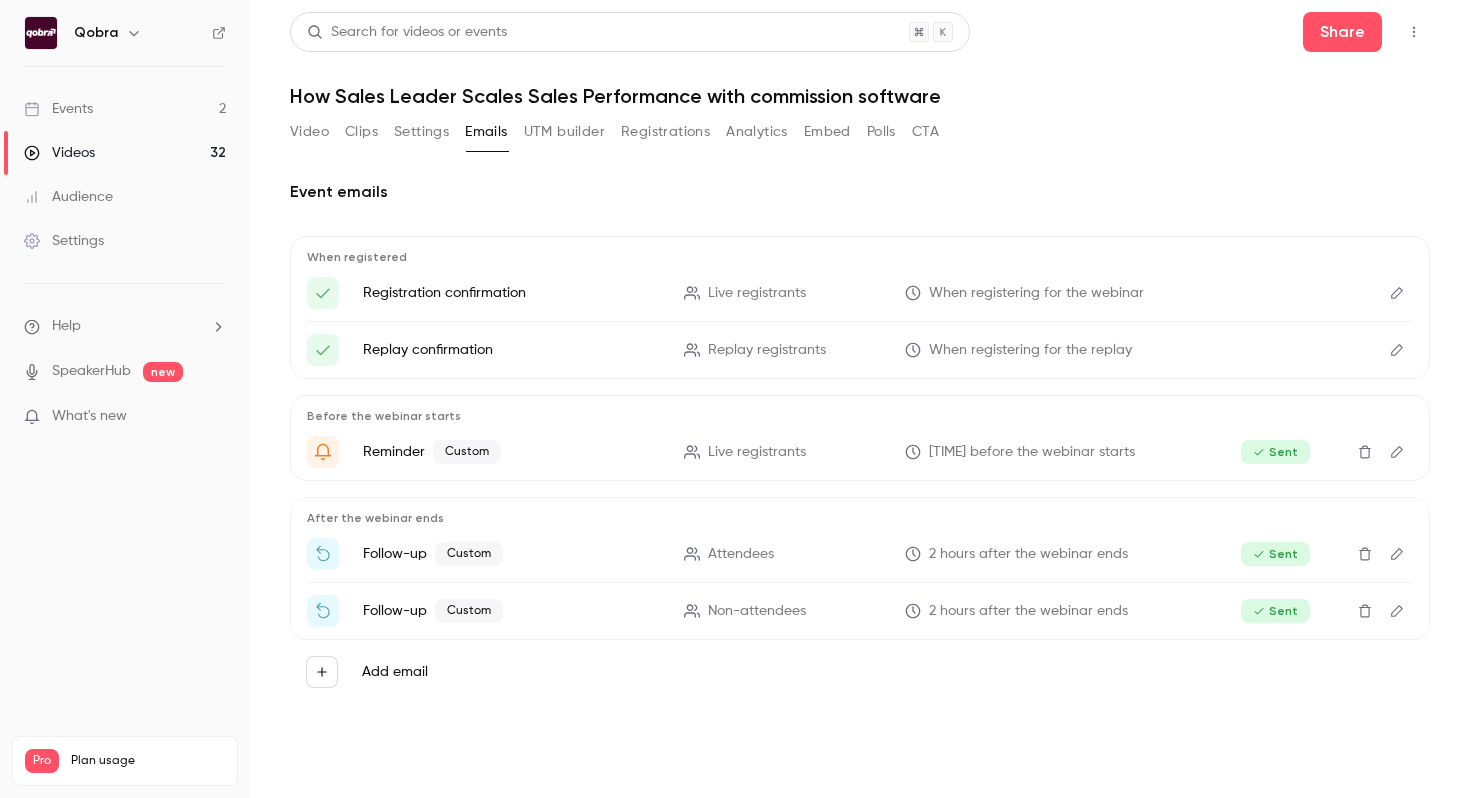 click on "UTM builder" at bounding box center (564, 132) 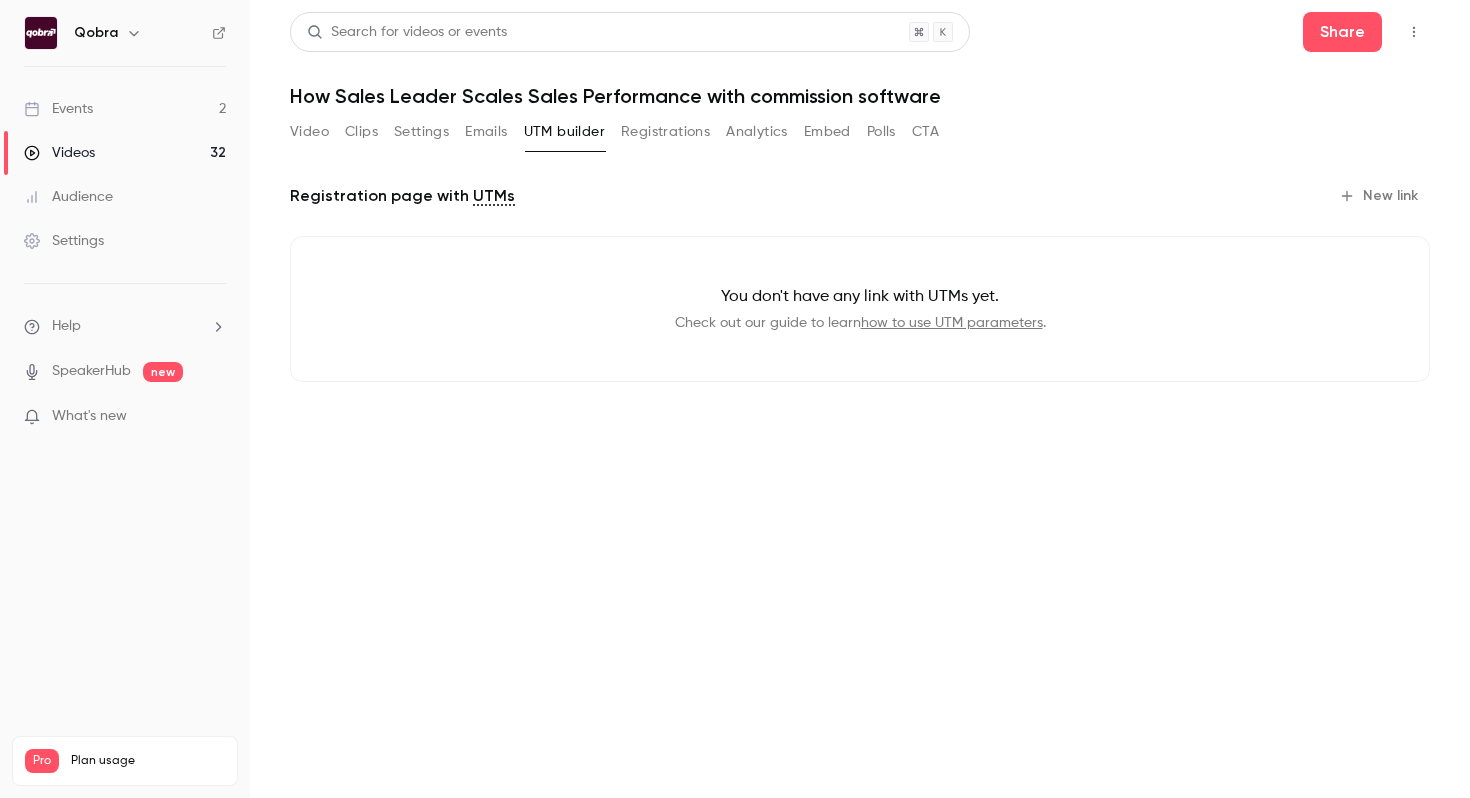 click on "Registrations" at bounding box center [665, 132] 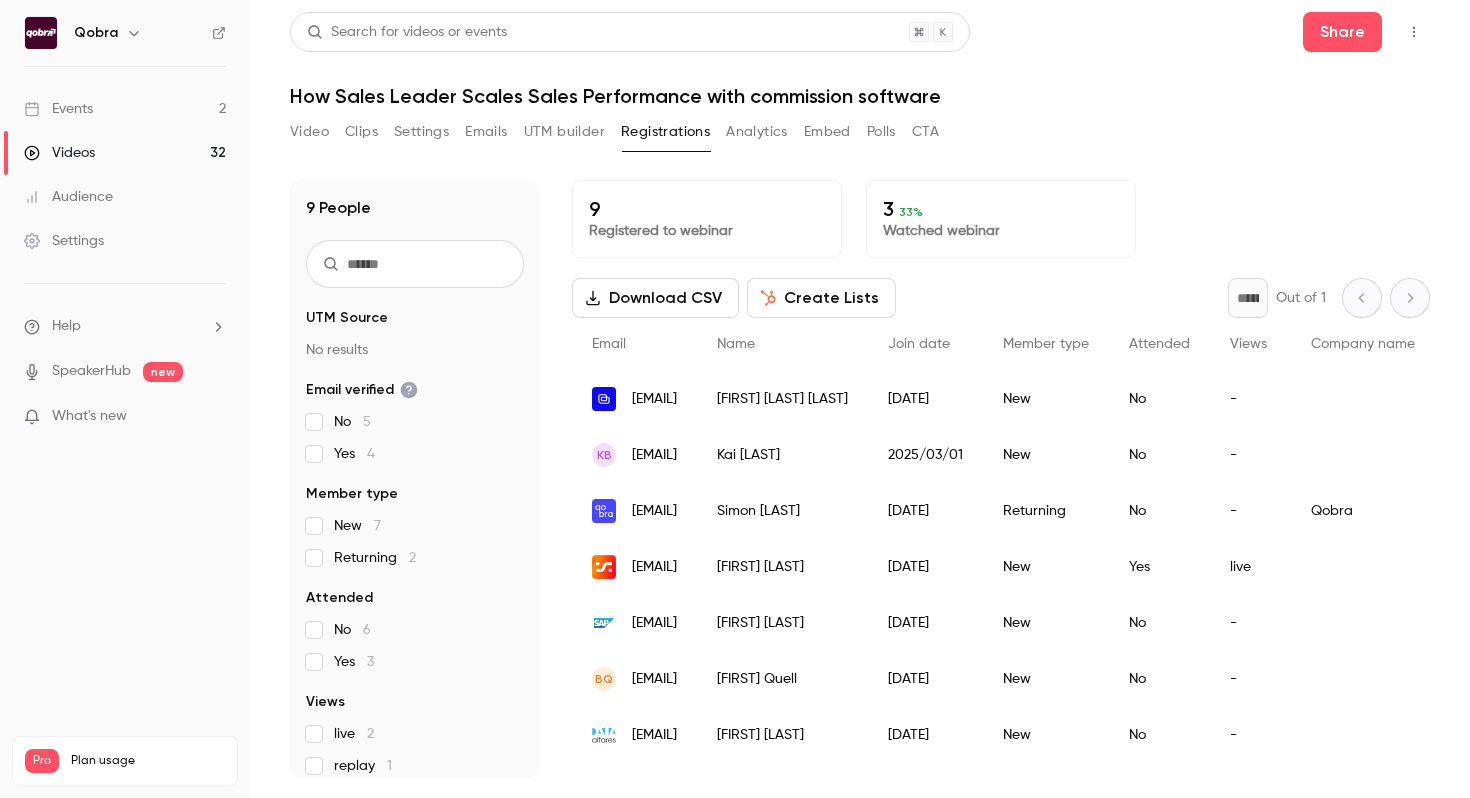 click on "Analytics" at bounding box center [757, 132] 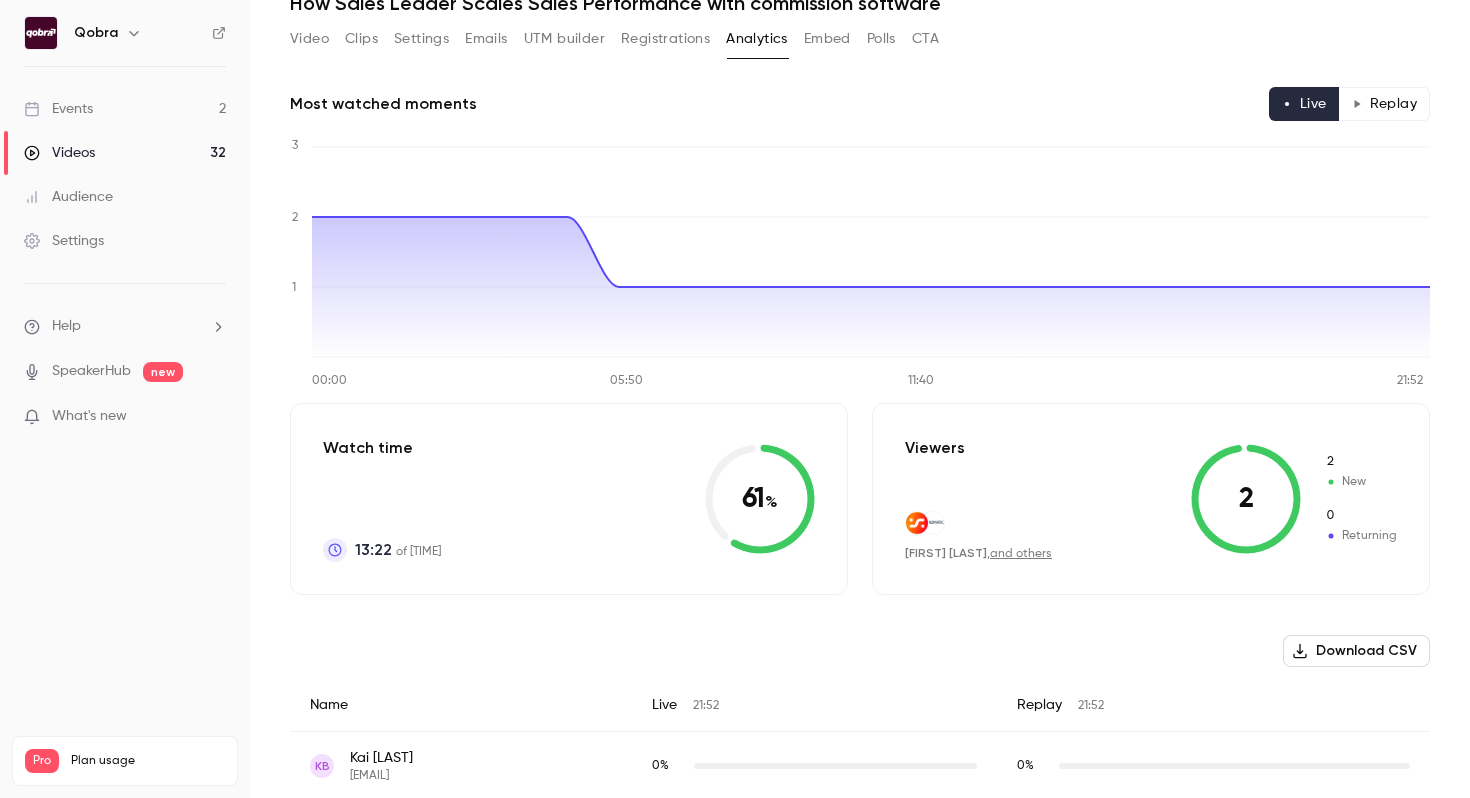 scroll, scrollTop: 0, scrollLeft: 0, axis: both 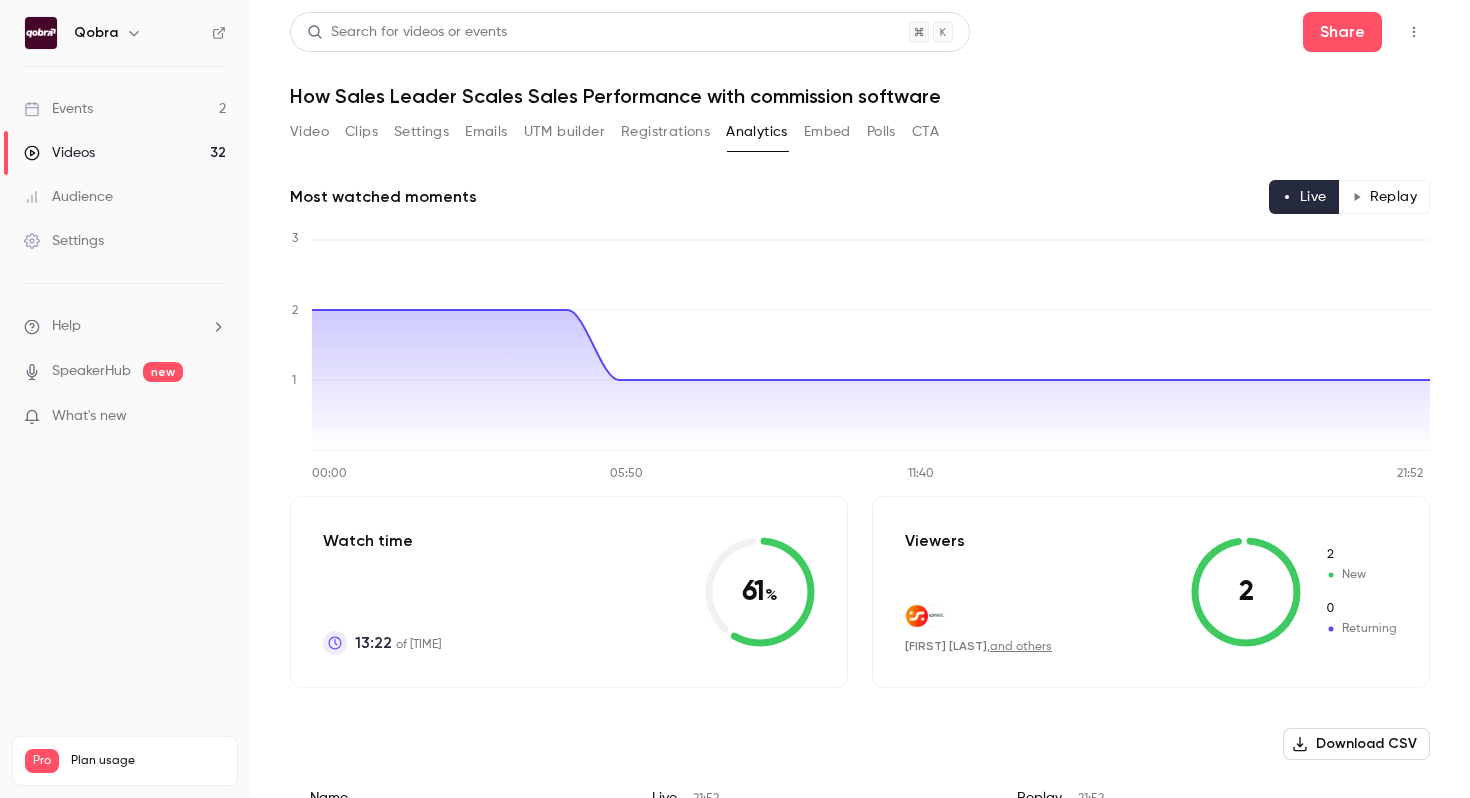 click on "Embed" at bounding box center (827, 132) 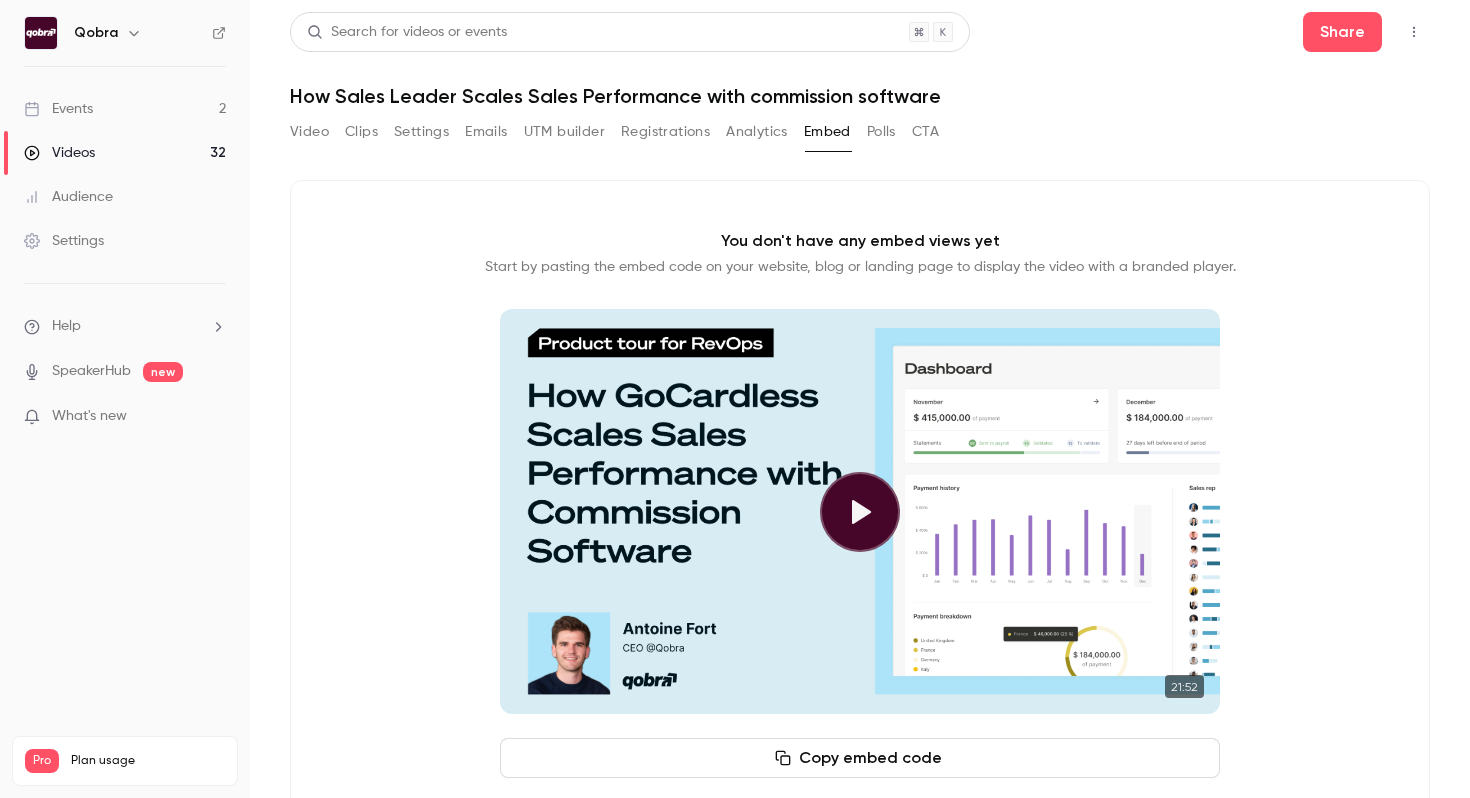 click on "Polls" at bounding box center (881, 132) 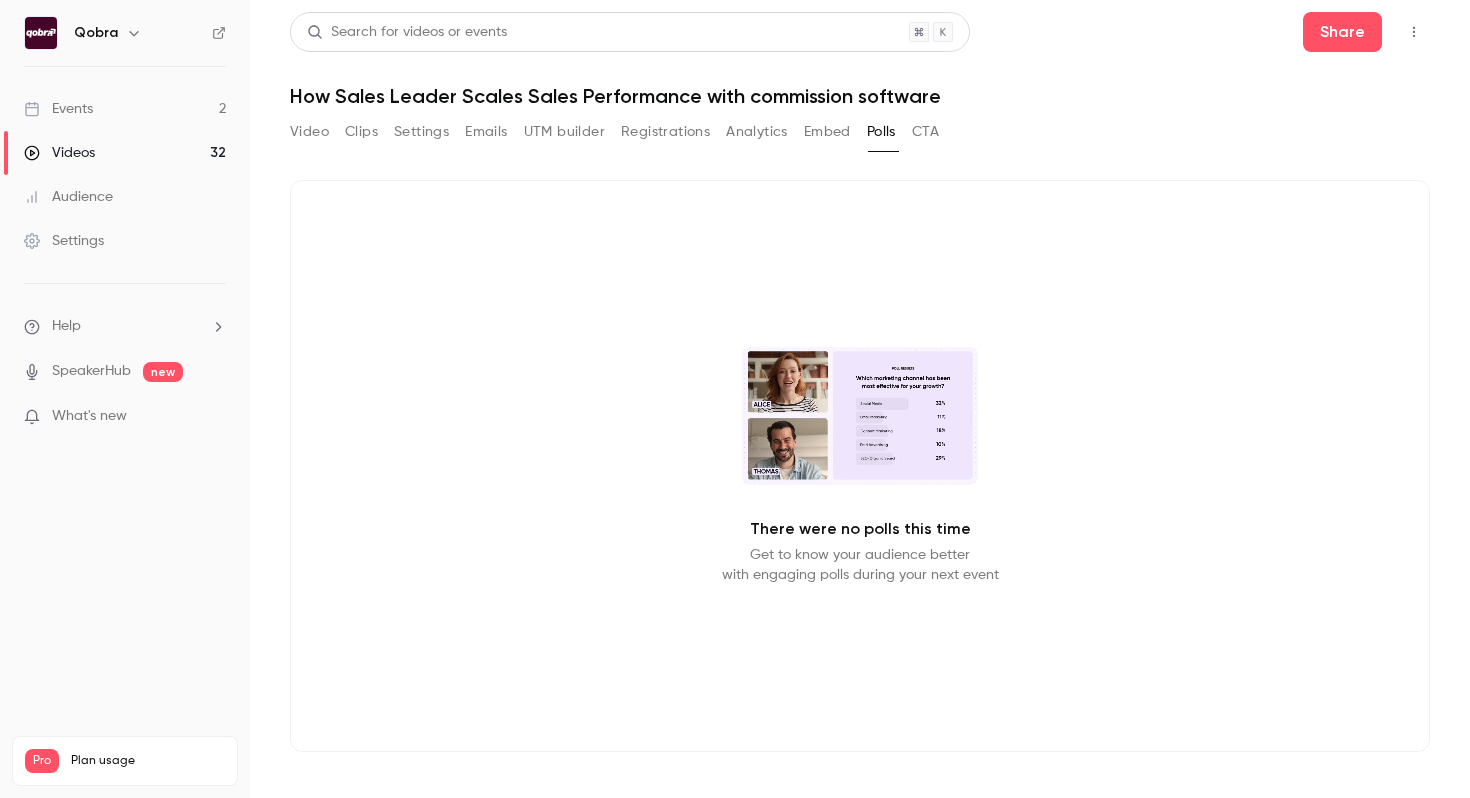 click on "CTA" at bounding box center (925, 132) 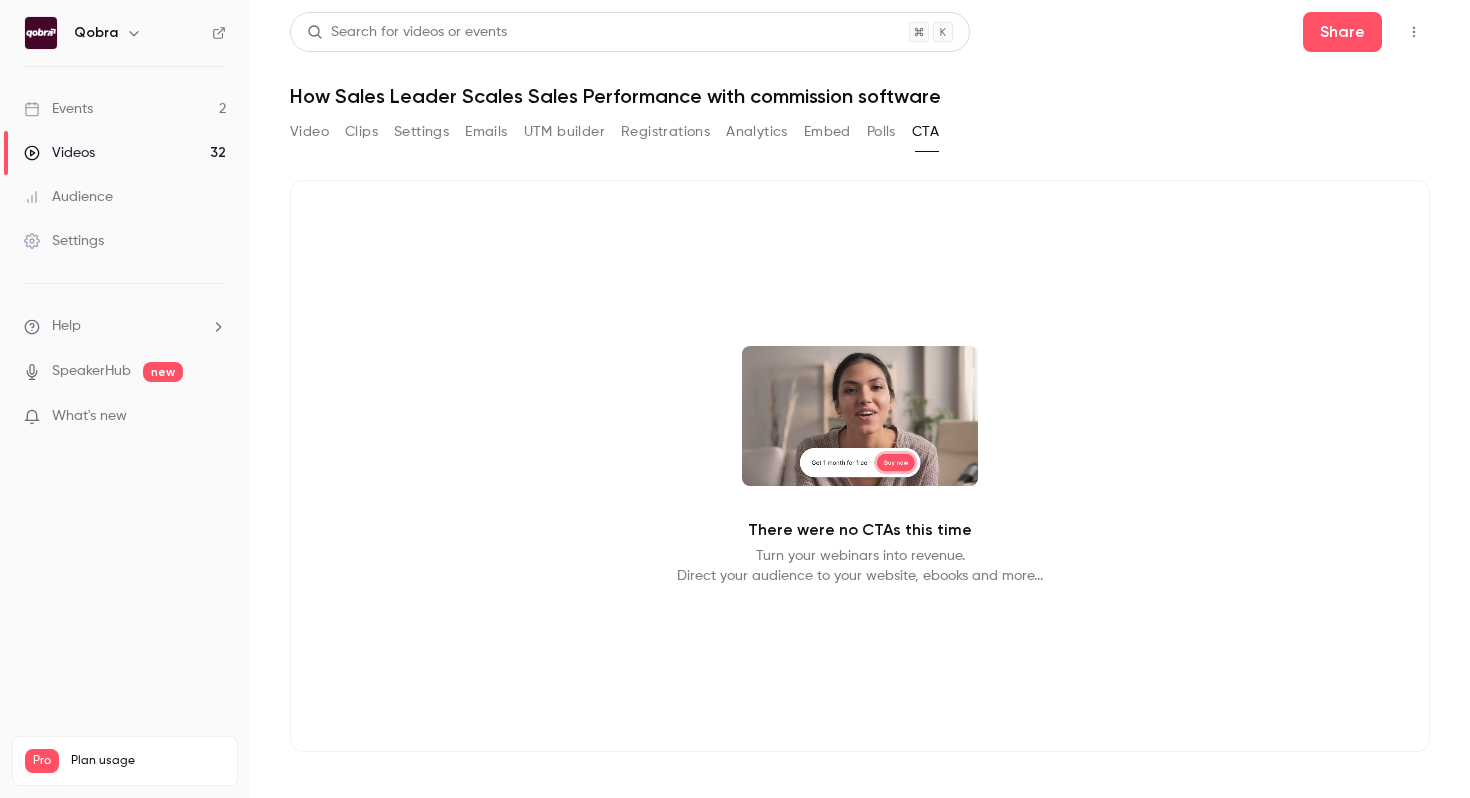 click on "Video" at bounding box center (309, 132) 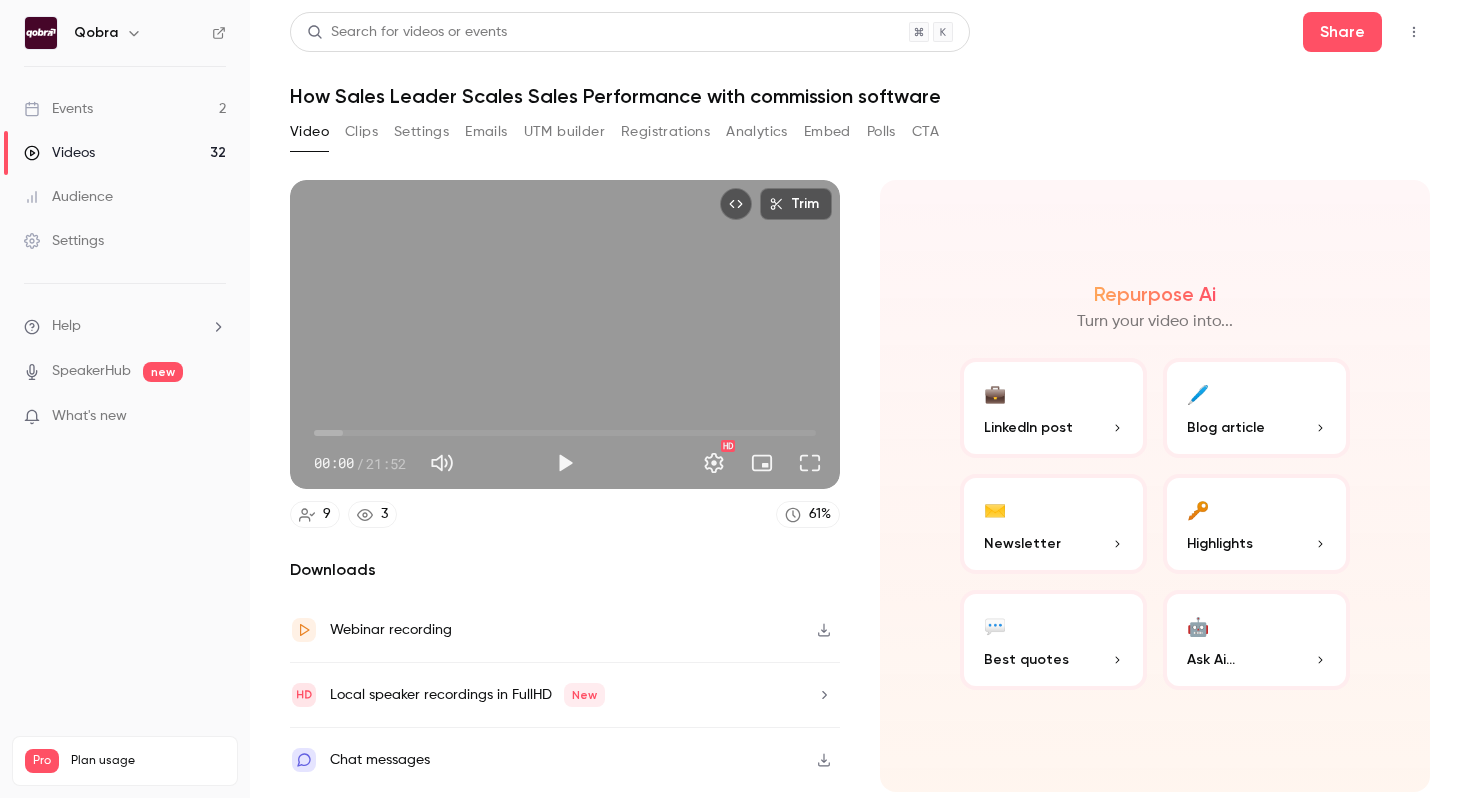 click on "Chat messages" at bounding box center [565, 760] 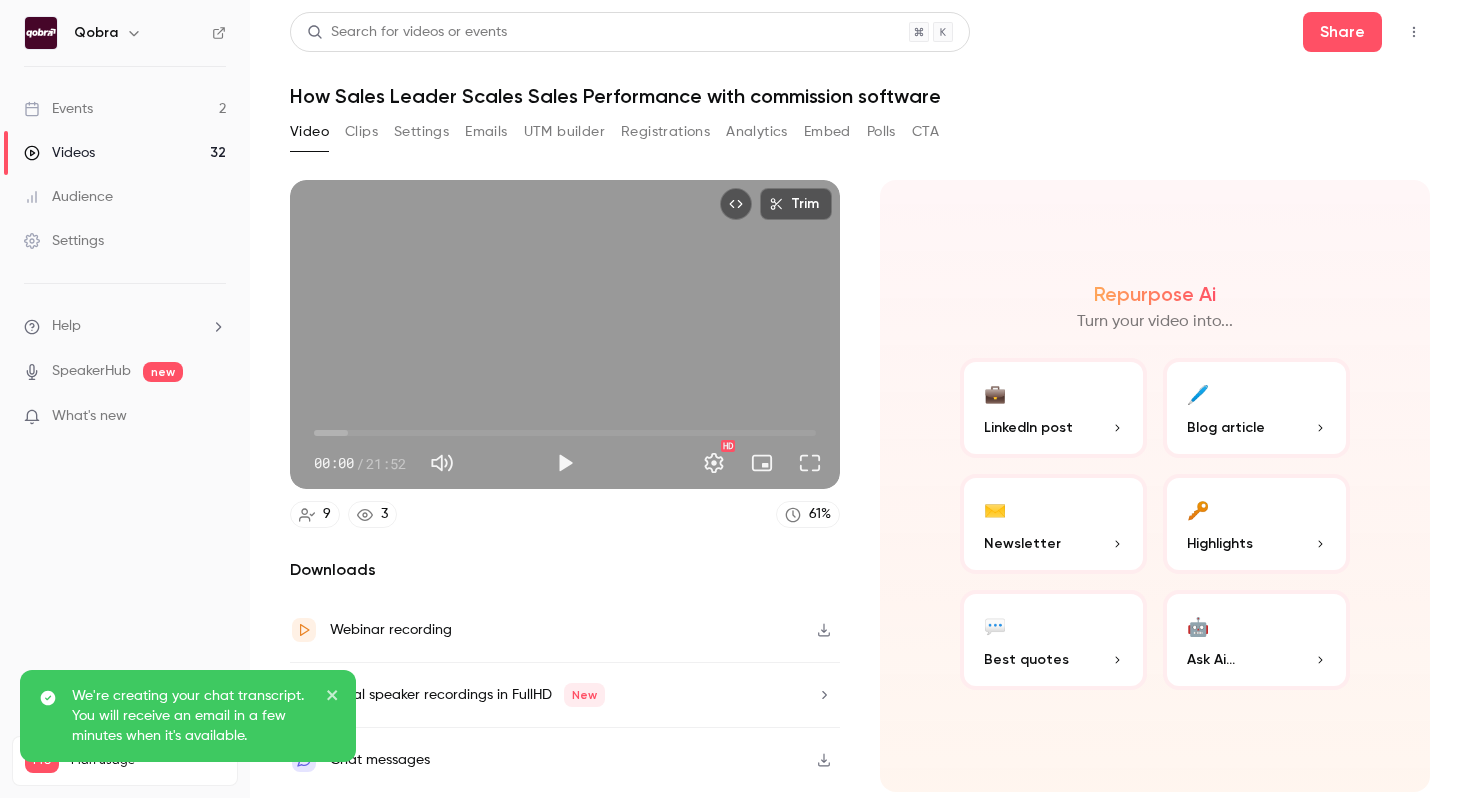 click on "Chat messages" at bounding box center [380, 760] 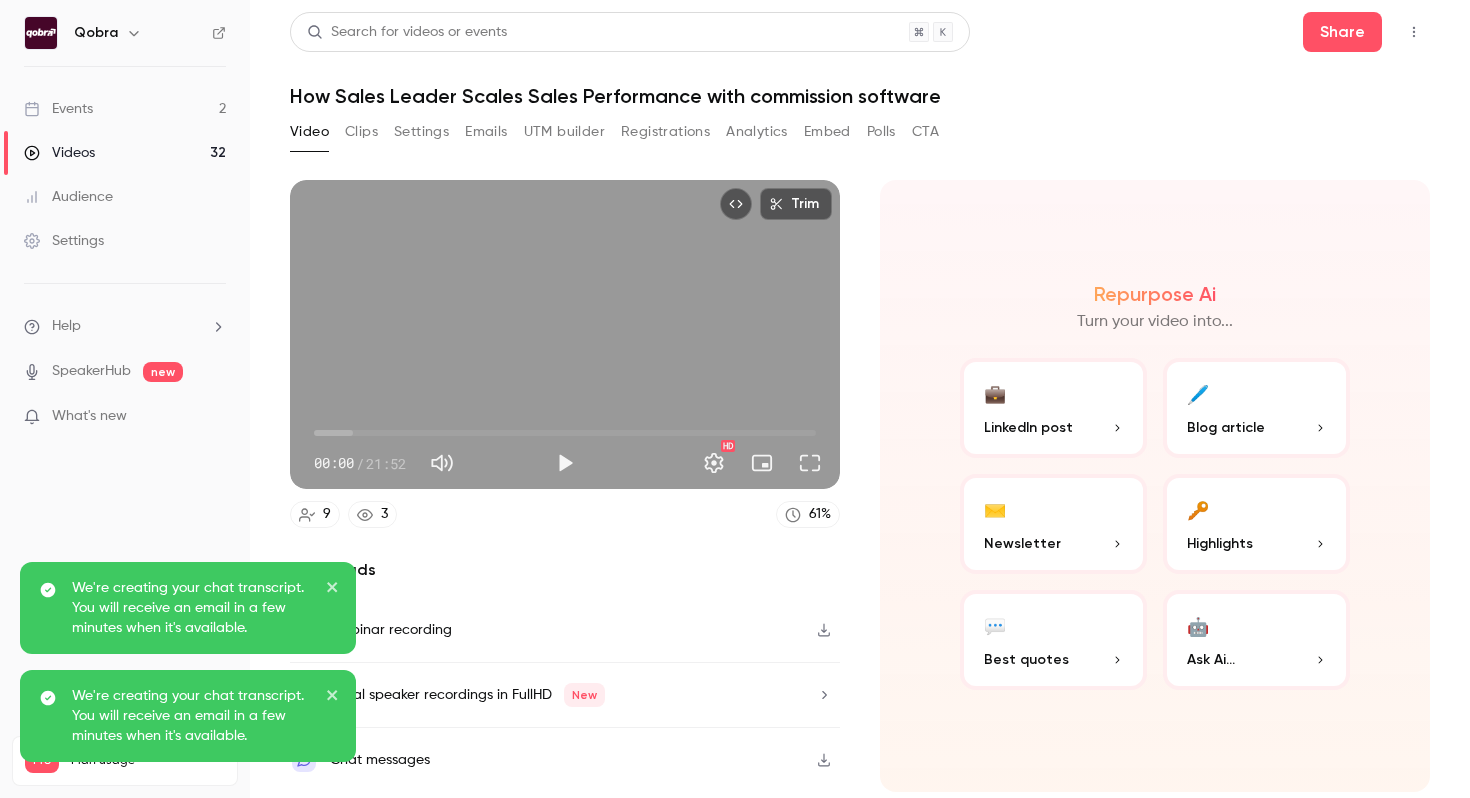 click on "Clips" at bounding box center [361, 132] 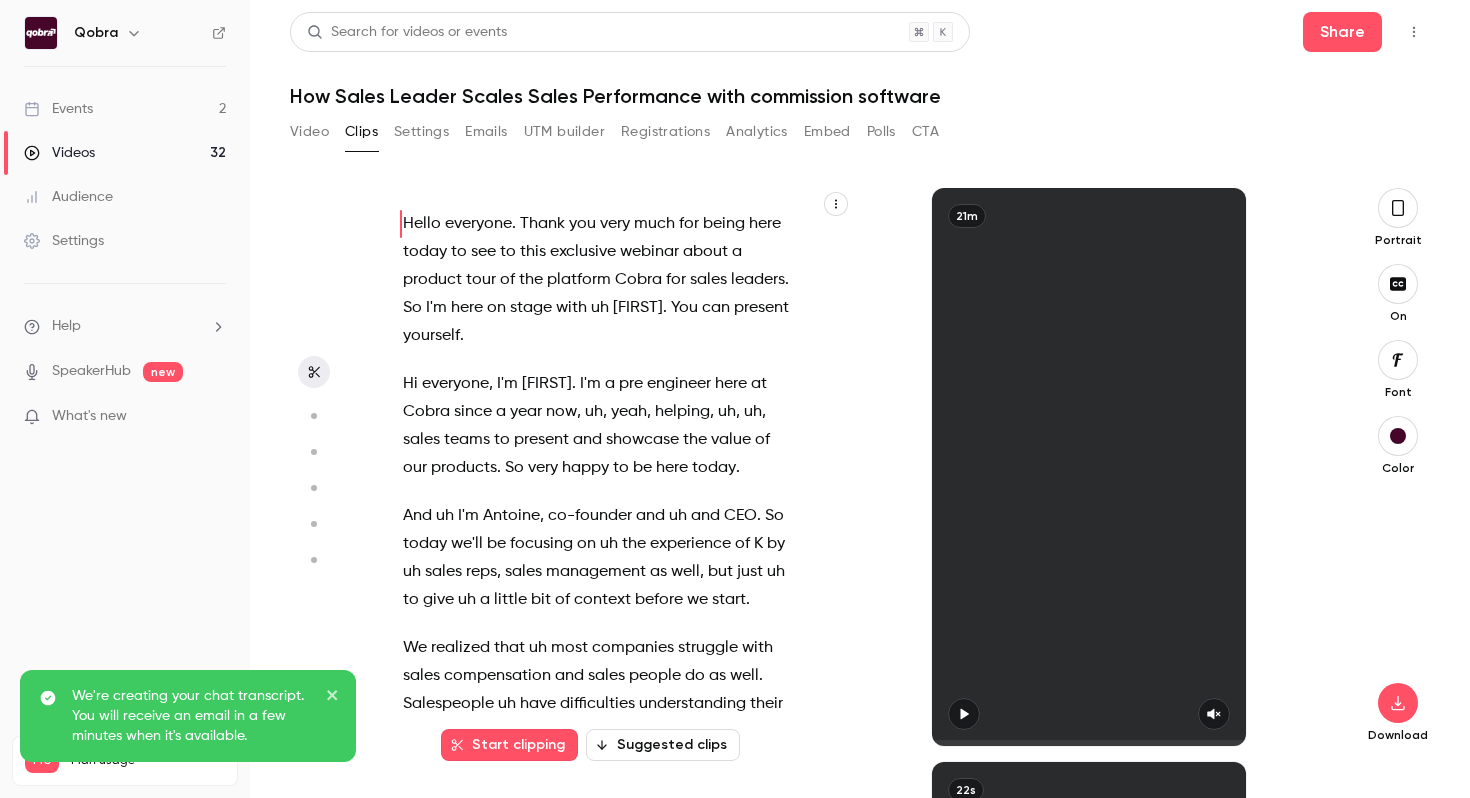 click on "Settings" at bounding box center (421, 132) 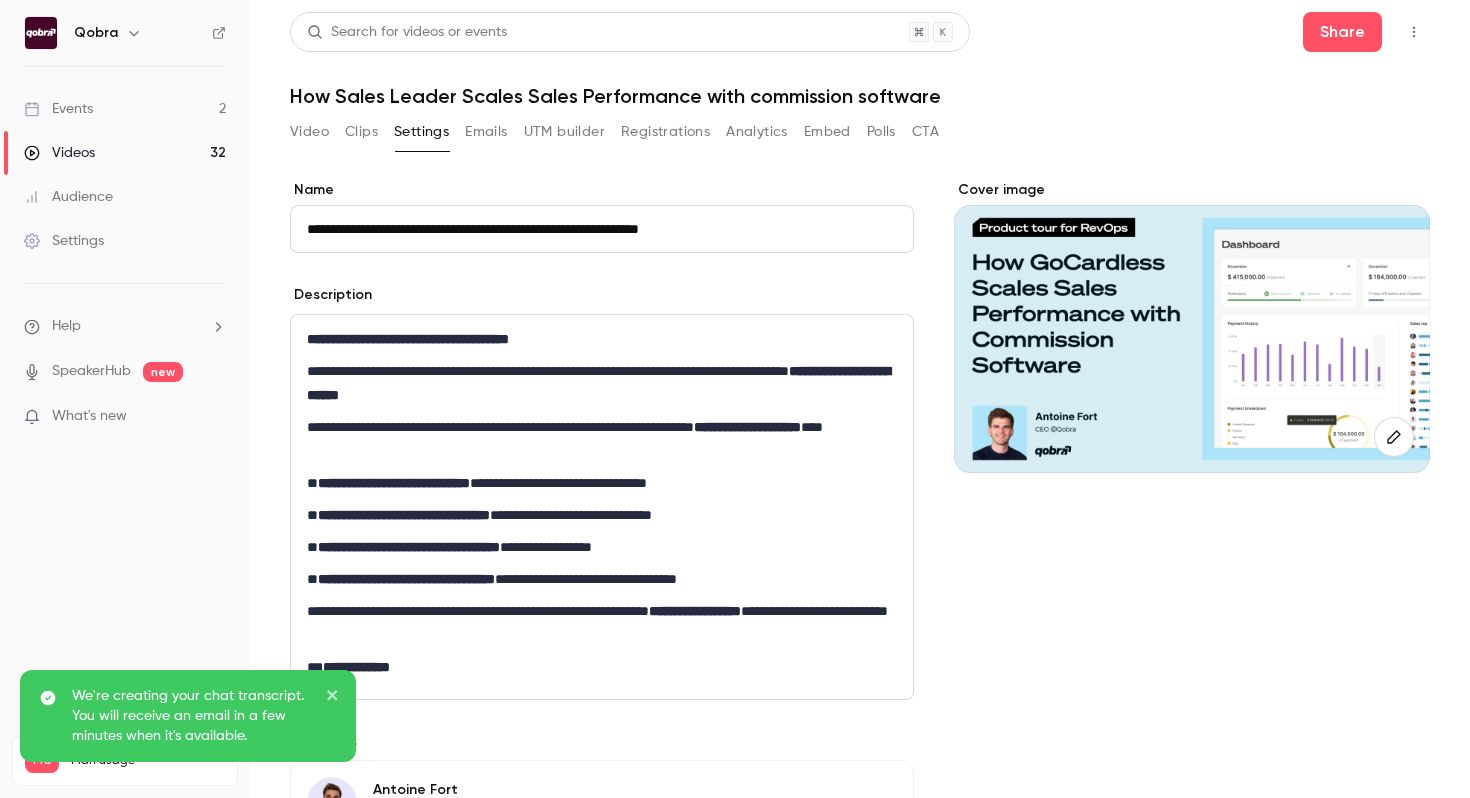 click on "Emails" at bounding box center [486, 132] 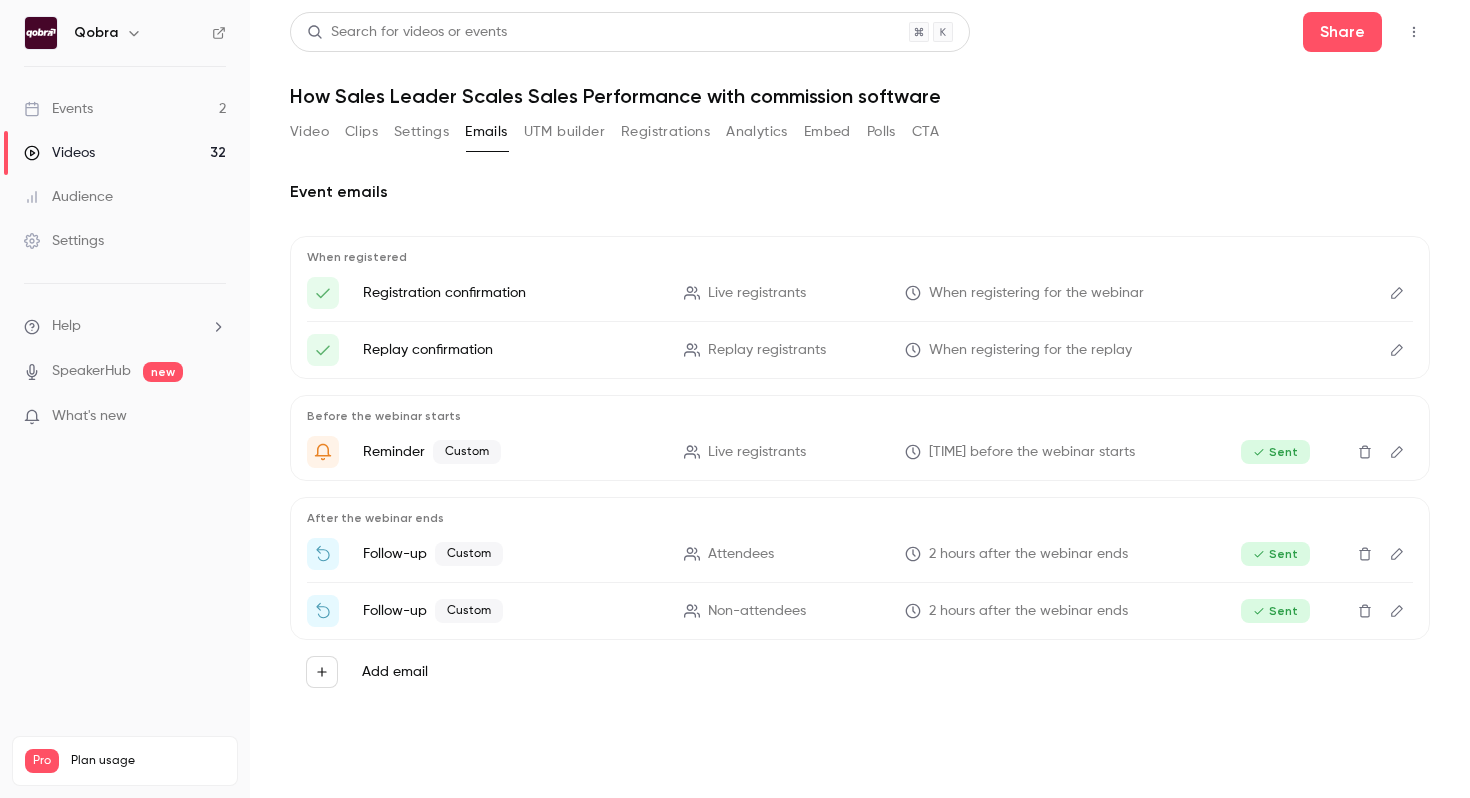 click on "UTM builder" at bounding box center (564, 132) 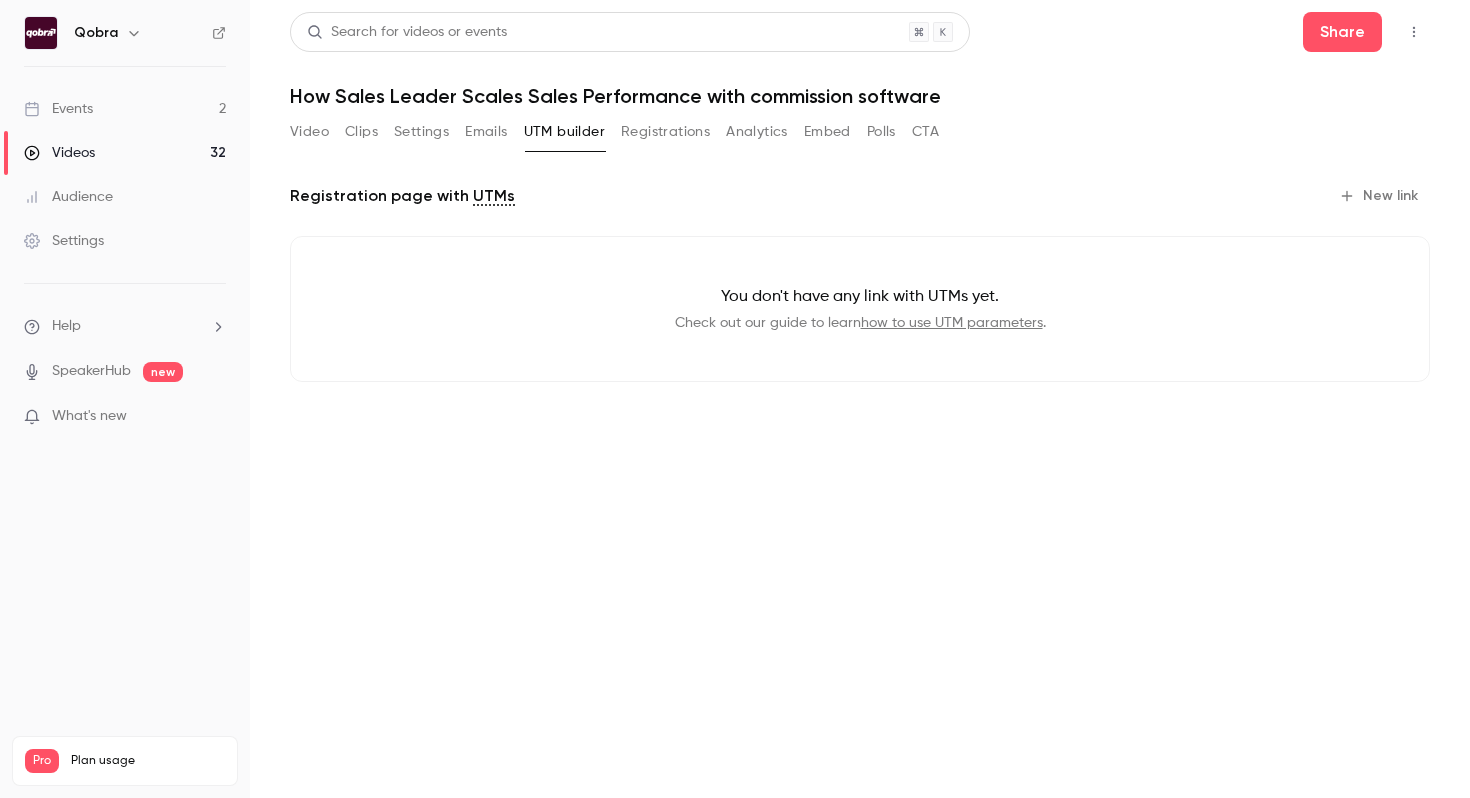 click on "Registrations" at bounding box center (665, 132) 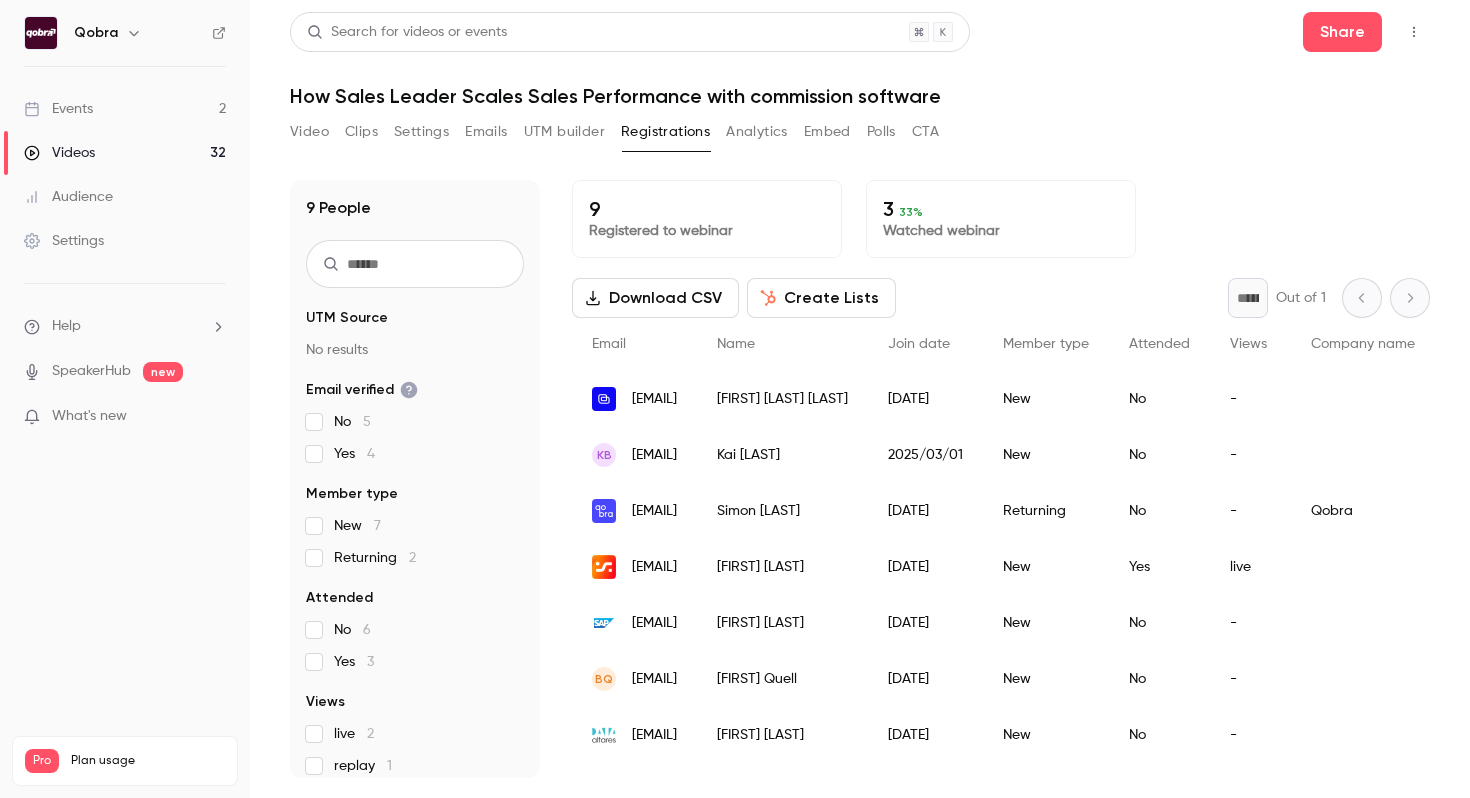 click on "Analytics" at bounding box center [757, 132] 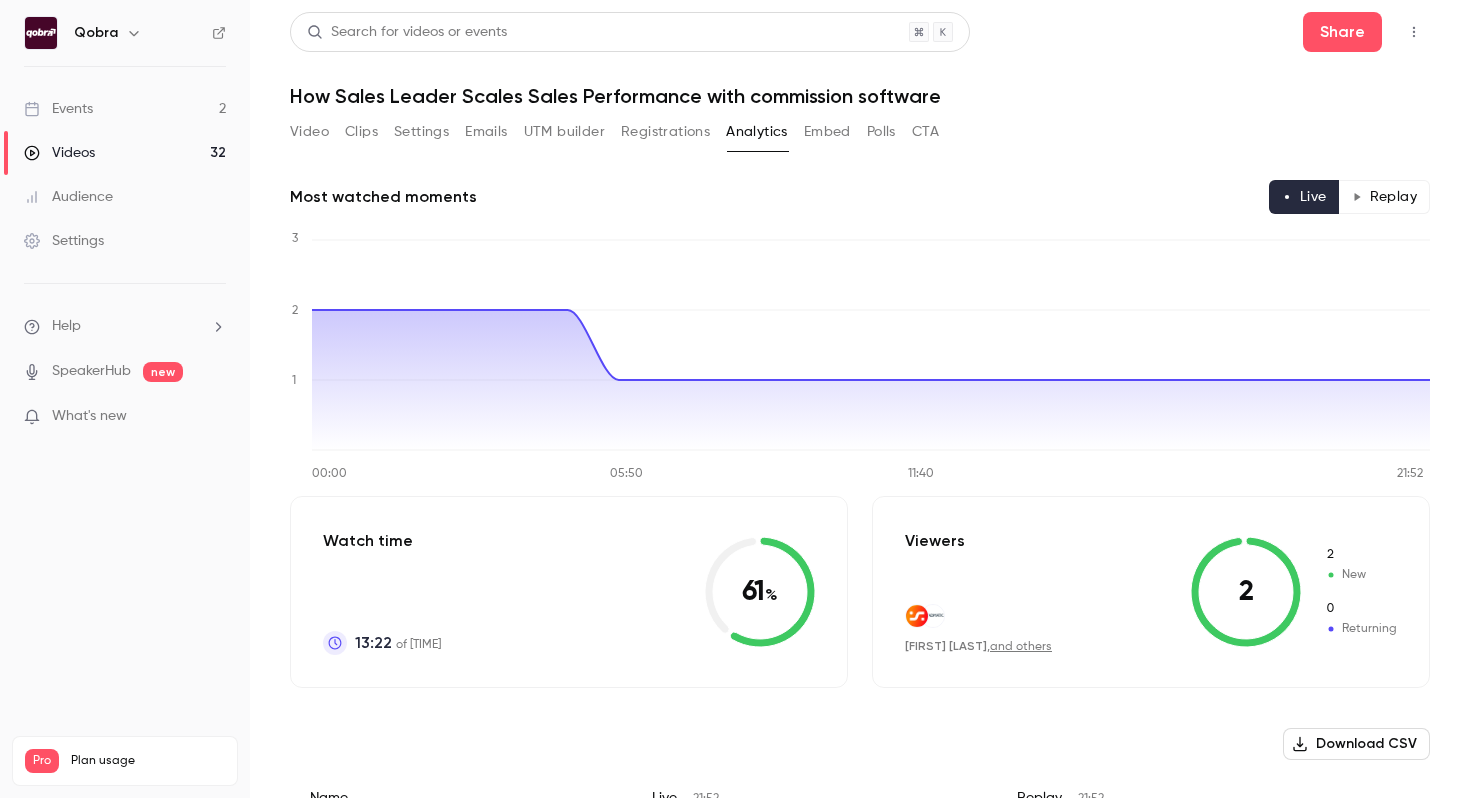 click on "Embed" at bounding box center [827, 132] 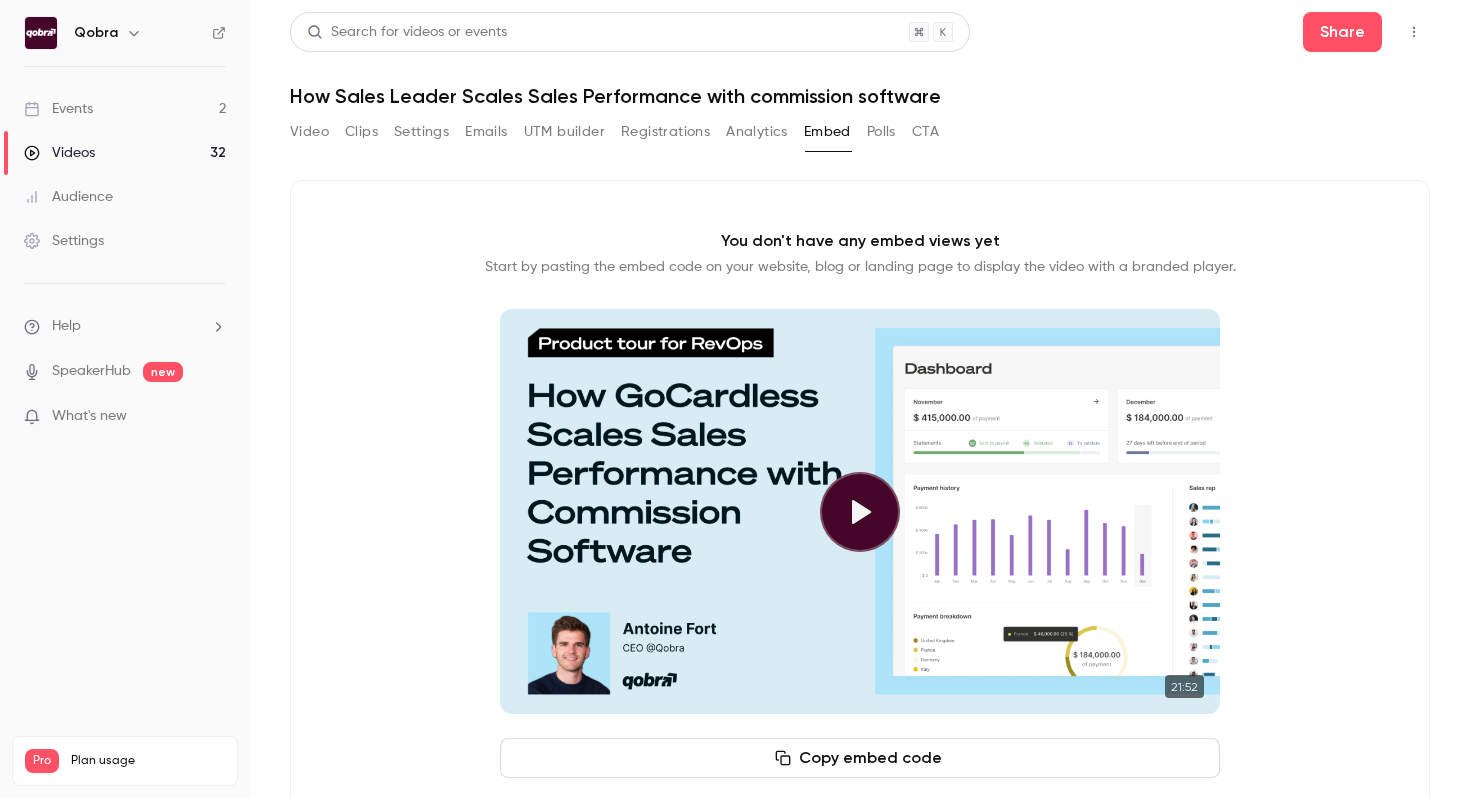 click on "Video Clips Settings Emails UTM builder Registrations Analytics Embed Polls CTA" at bounding box center [614, 132] 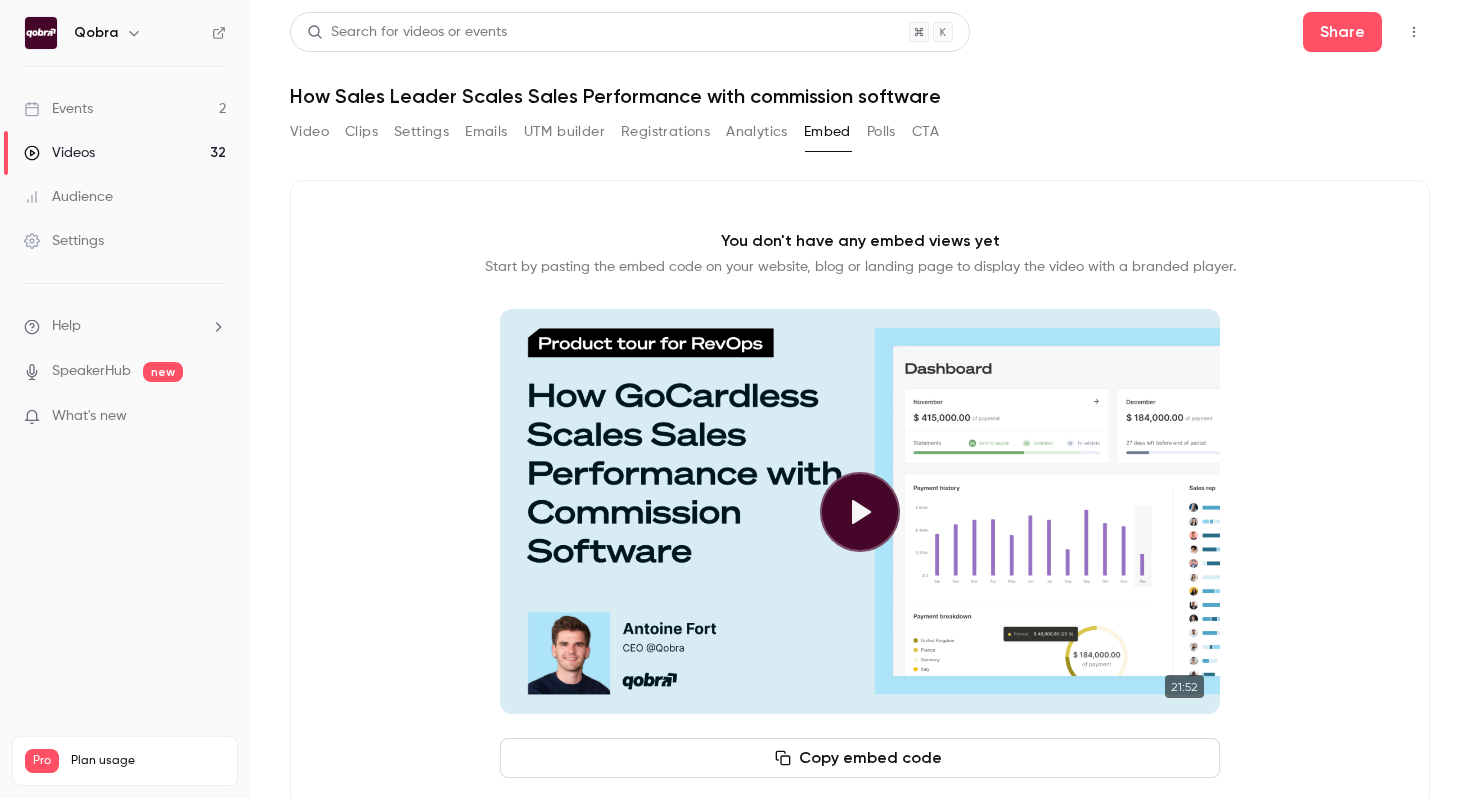 drag, startPoint x: 888, startPoint y: 133, endPoint x: 924, endPoint y: 156, distance: 42.72002 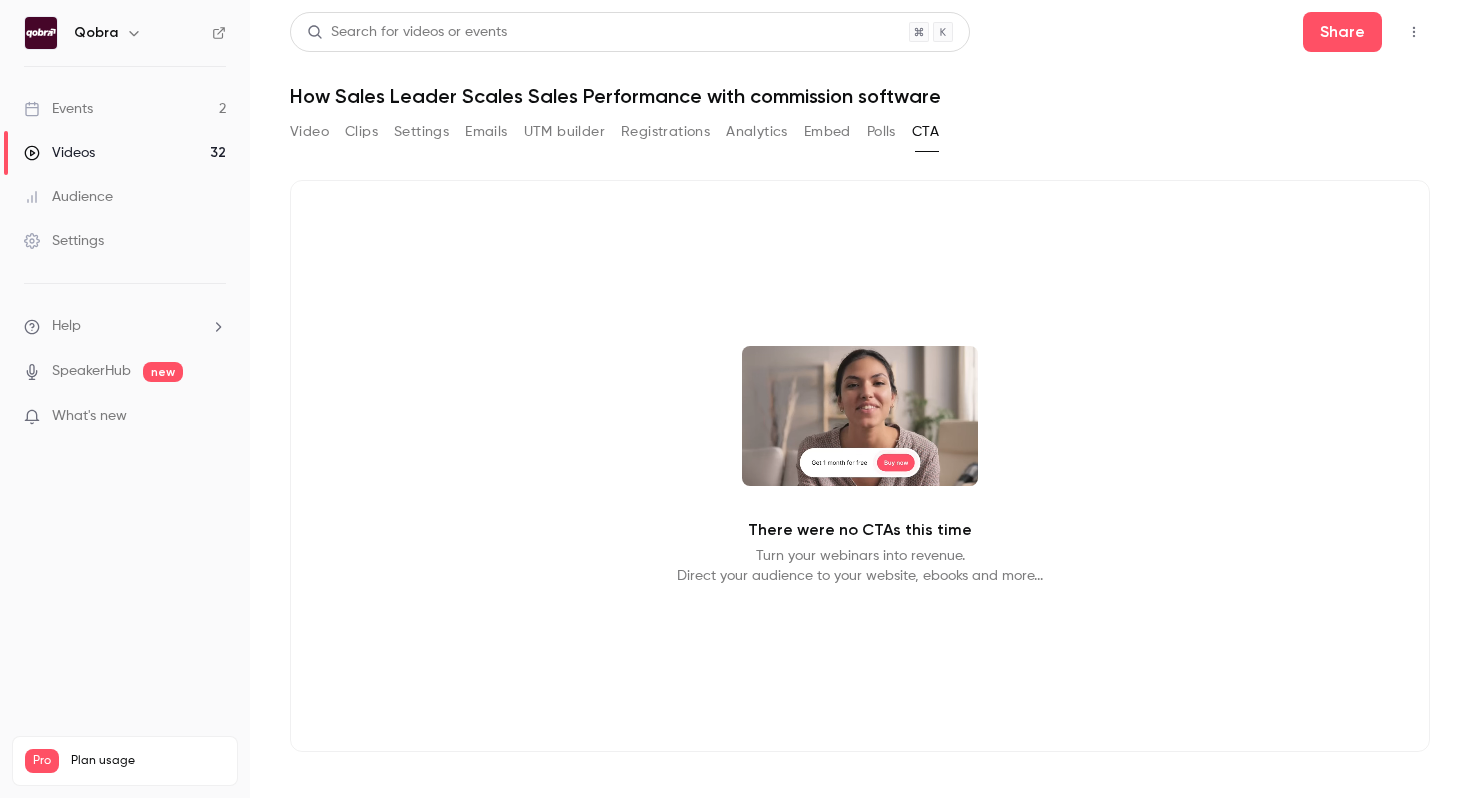 click on "Video" at bounding box center [309, 132] 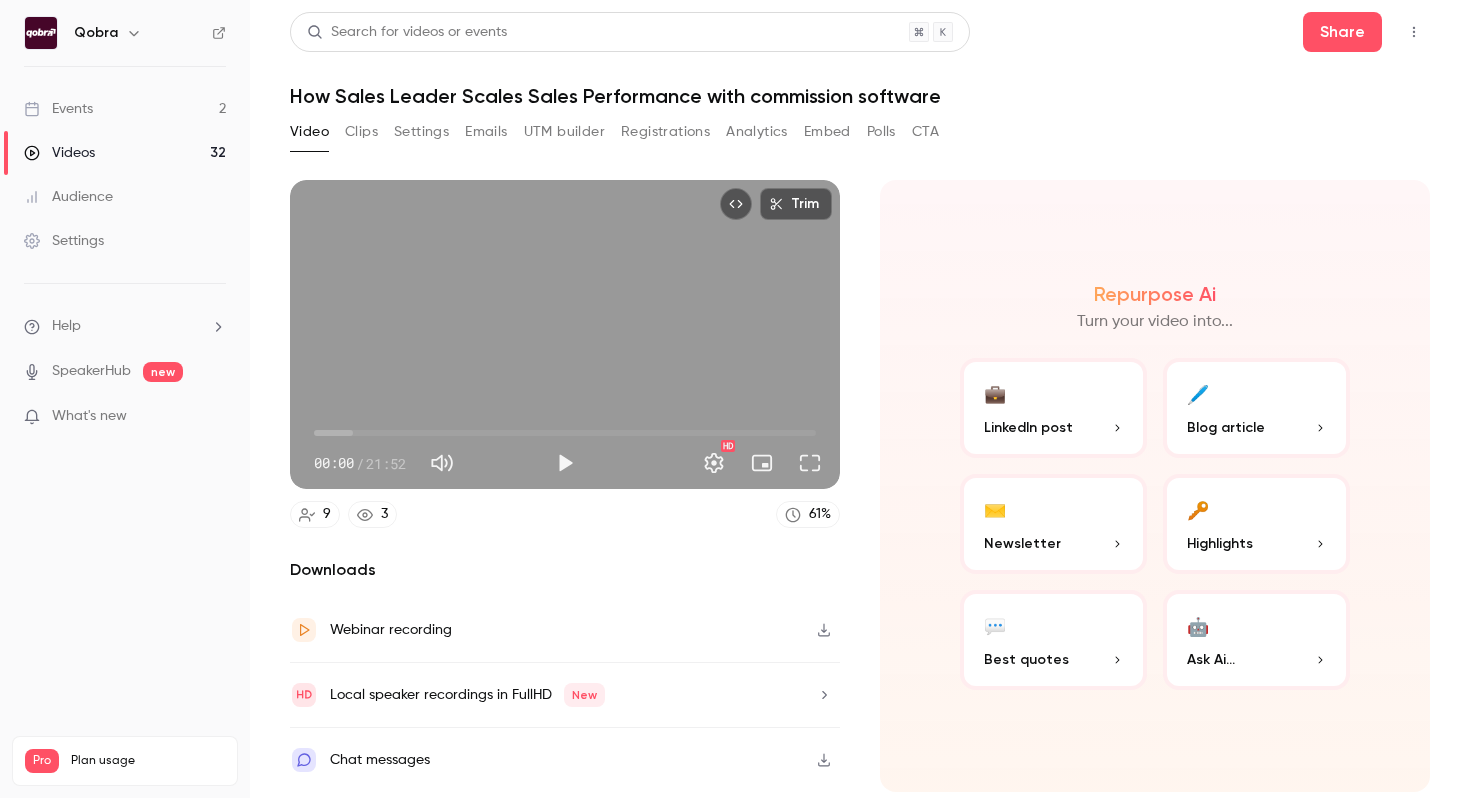 click on "Videos 32" at bounding box center (125, 153) 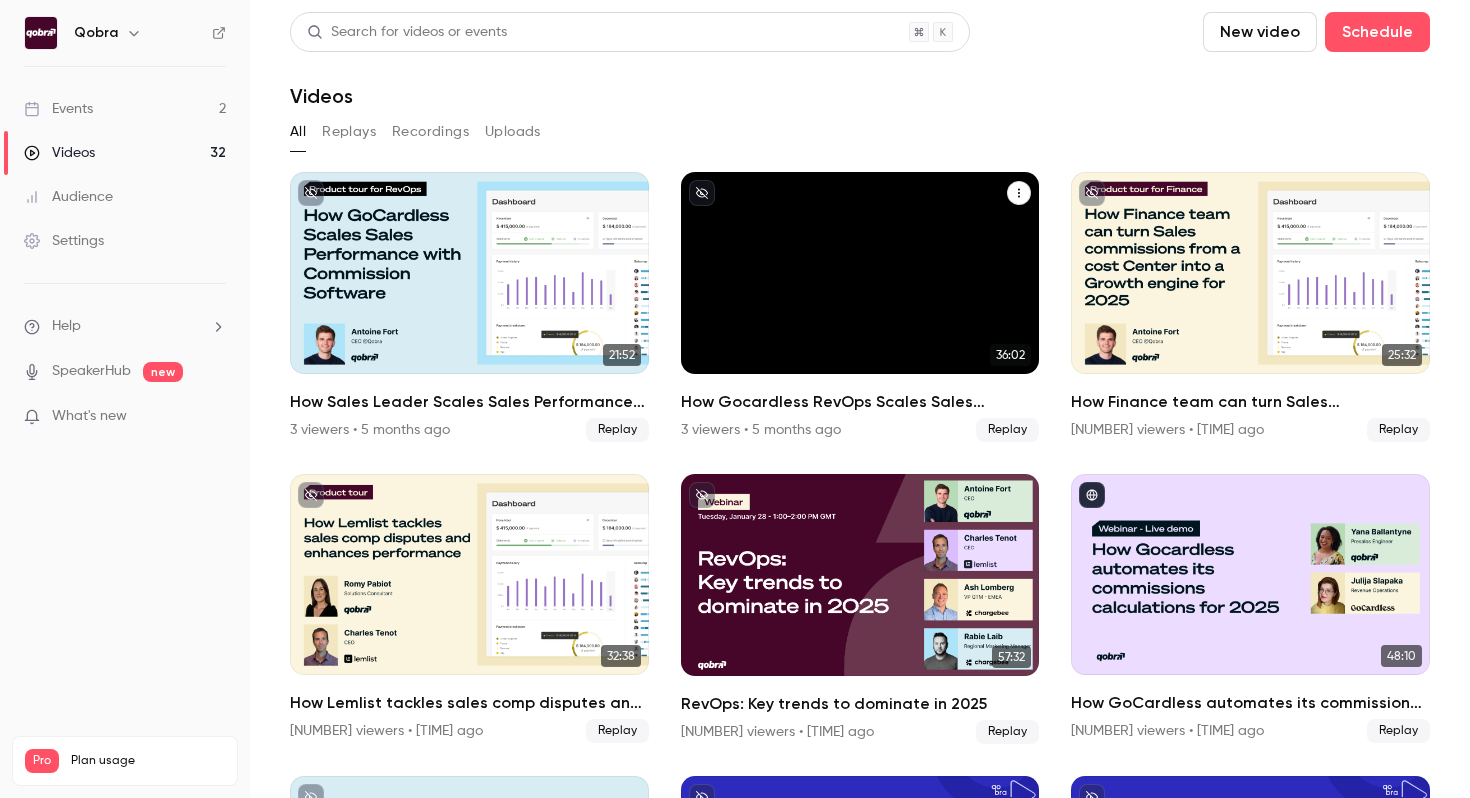 click on "How Gocardless RevOps Scales Sales Performance with Compensation Automation" at bounding box center [860, 402] 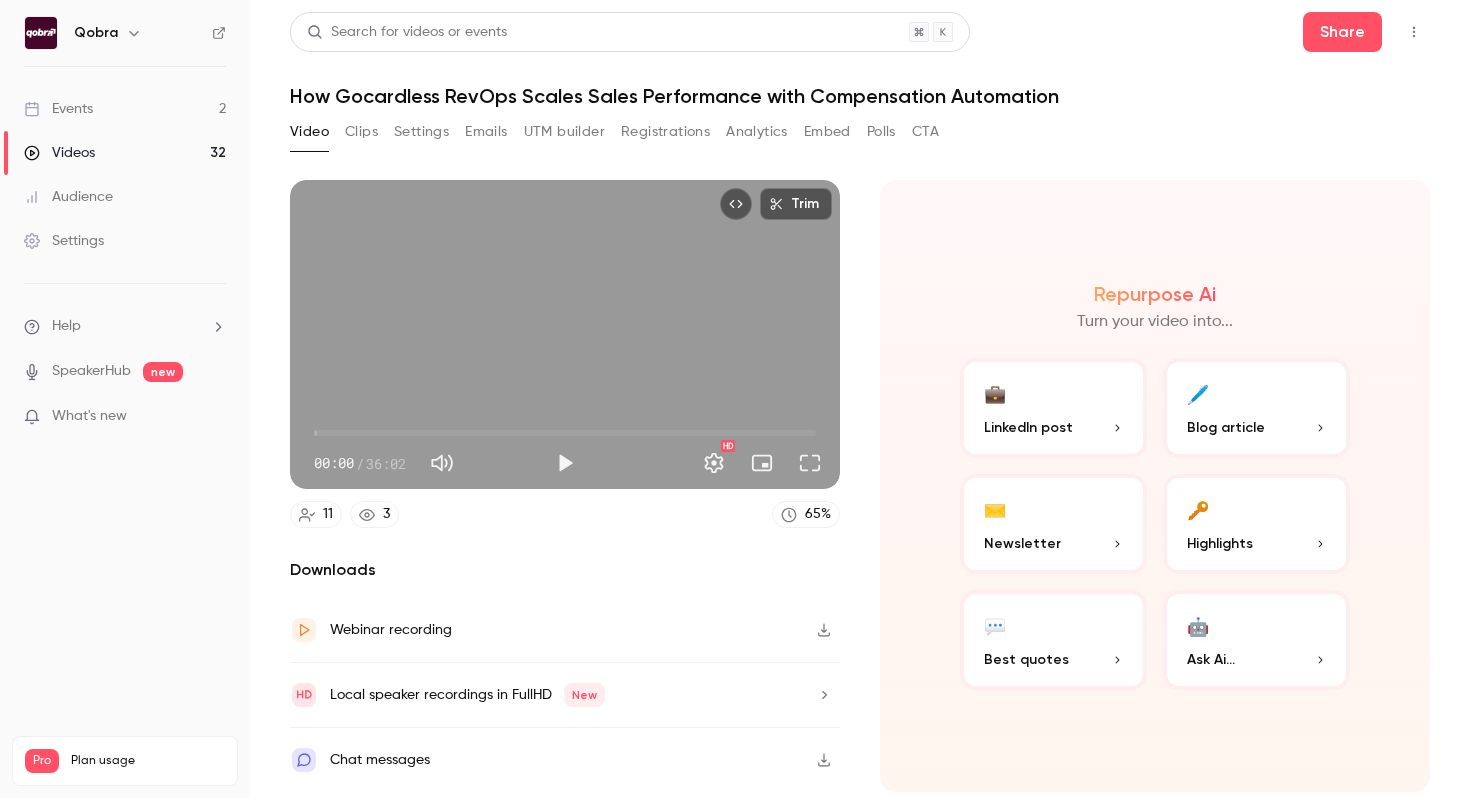 click at bounding box center [824, 760] 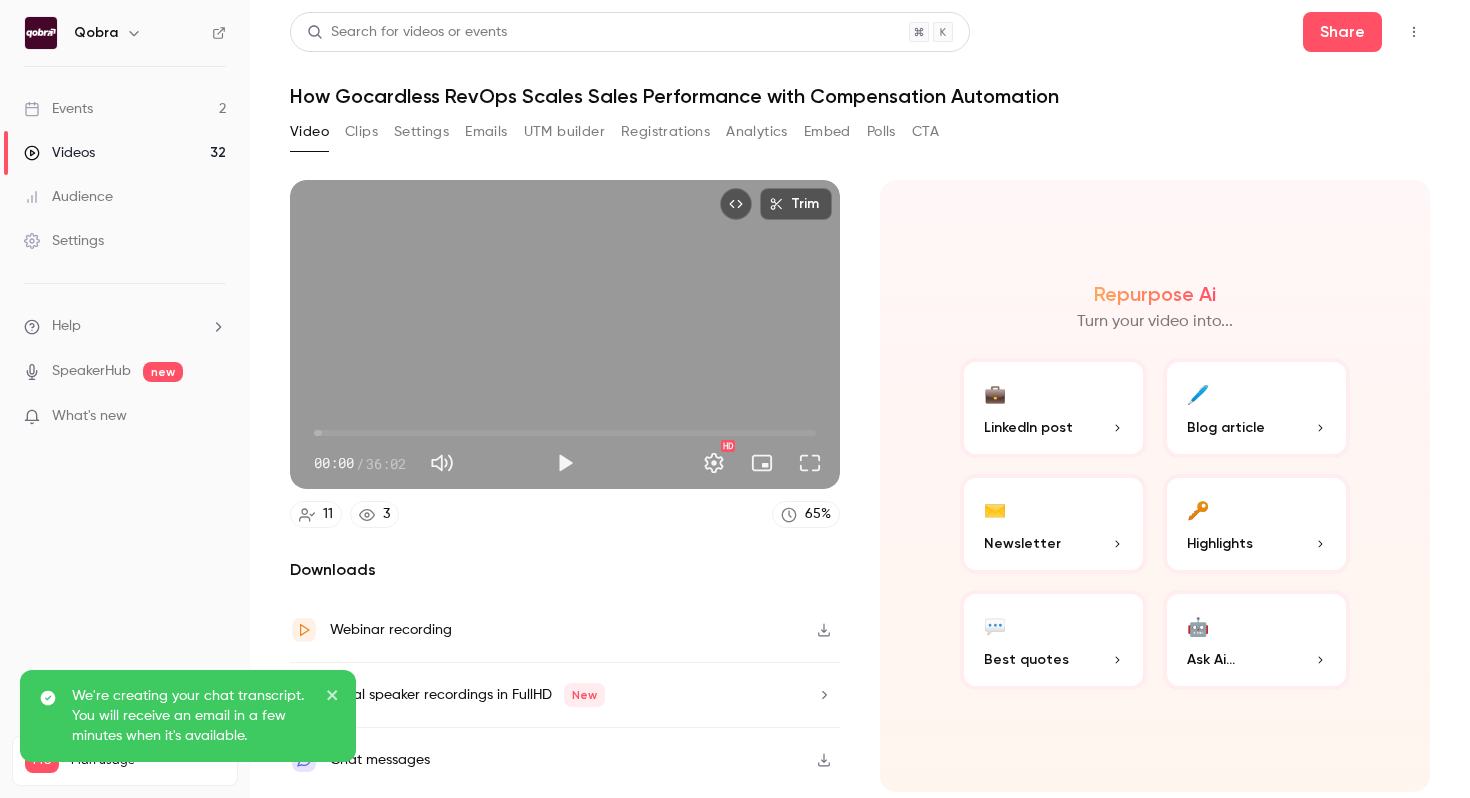click on "Videos 32" at bounding box center (125, 153) 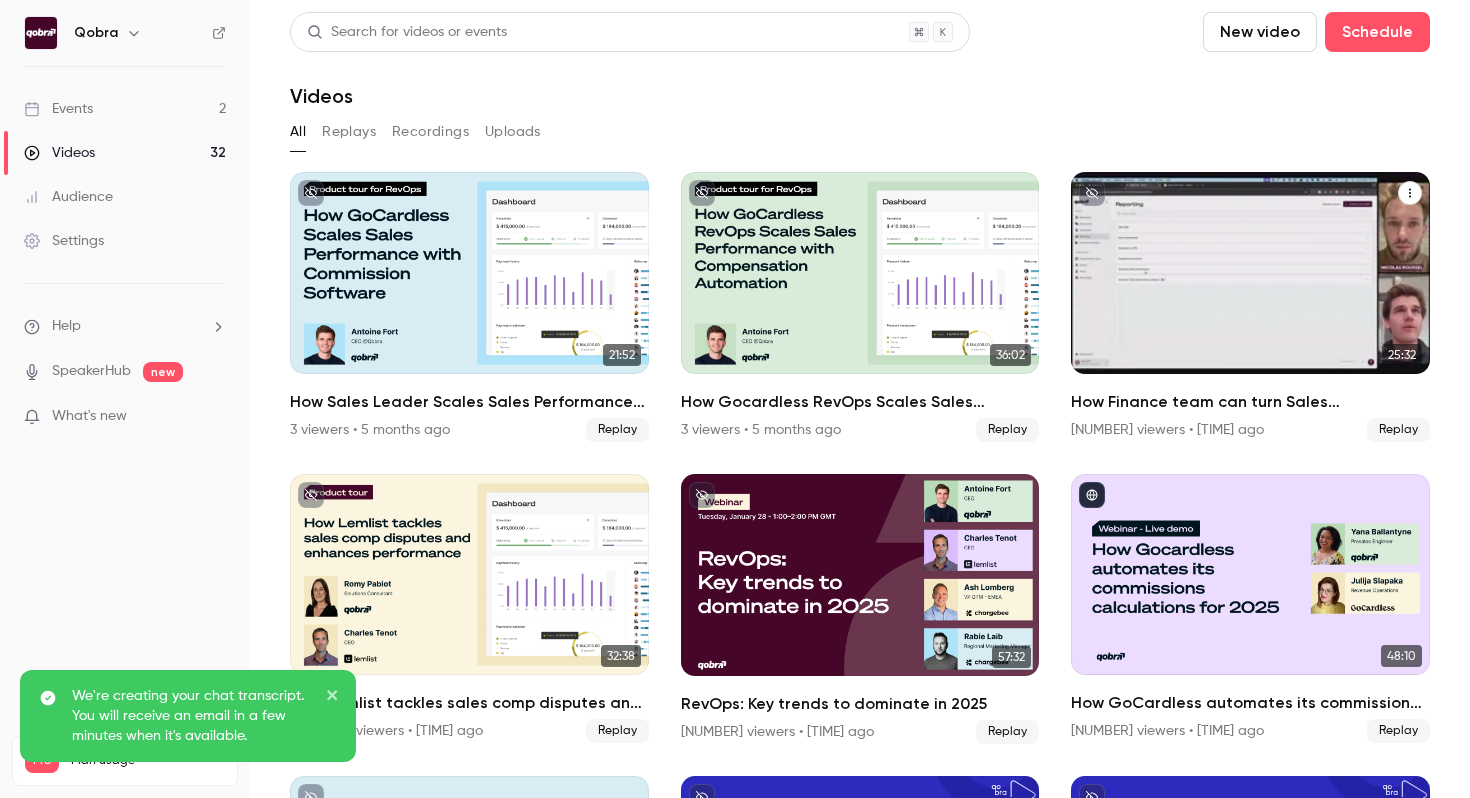click on "How Finance team can turn Sales commissions from a cost Center into a Revenue accelerator for 2025" at bounding box center [1250, 402] 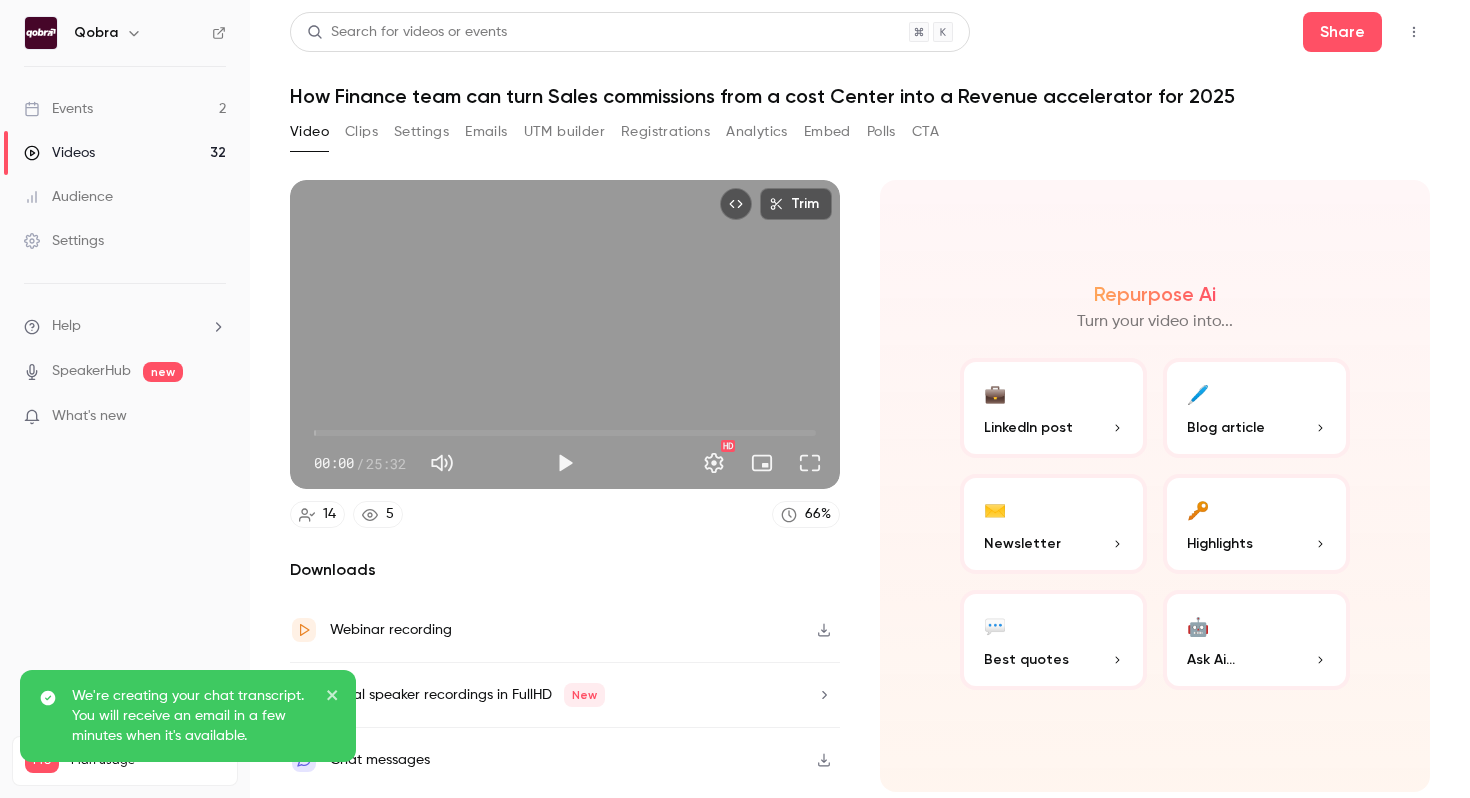 click 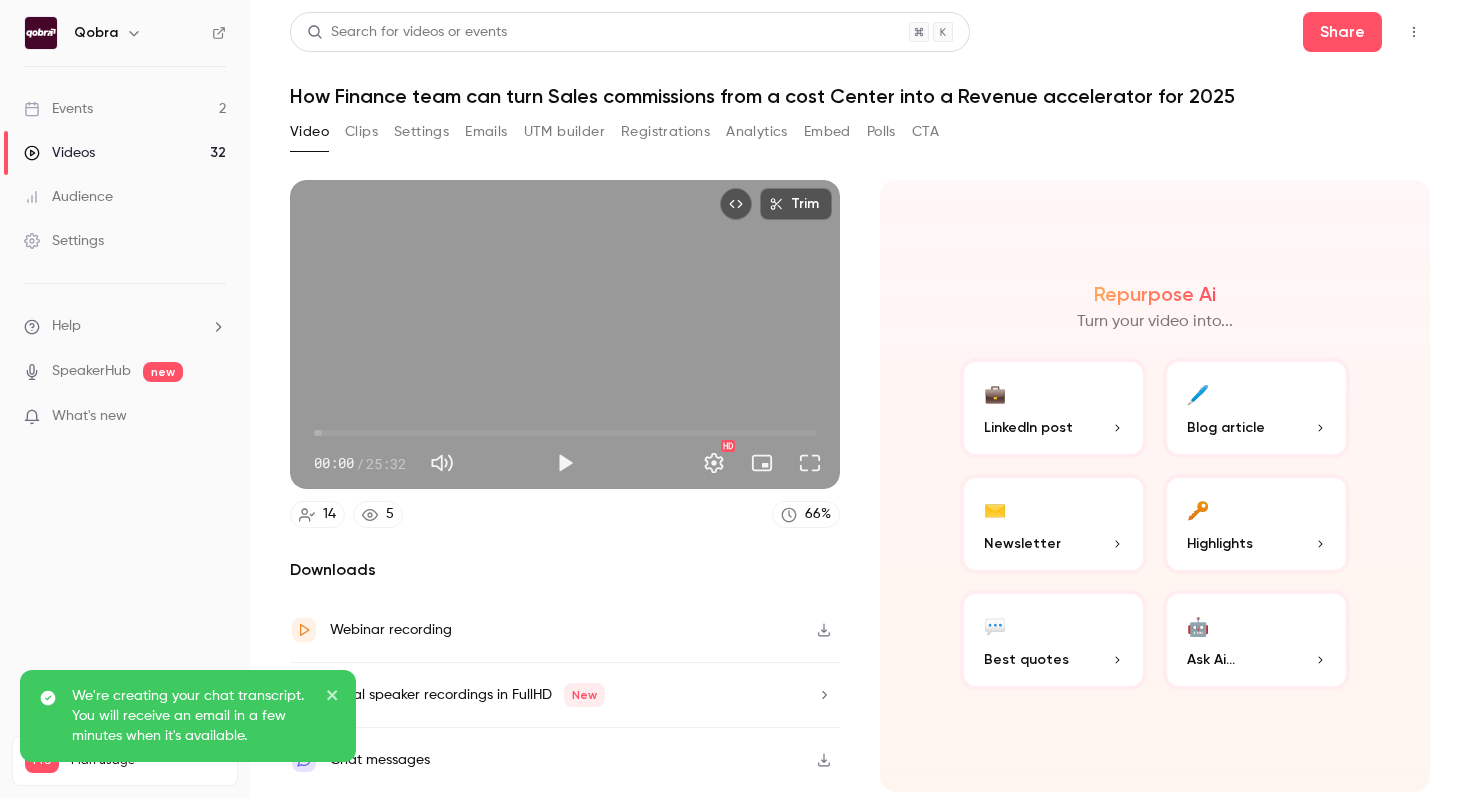 click on "Videos 32" at bounding box center (125, 153) 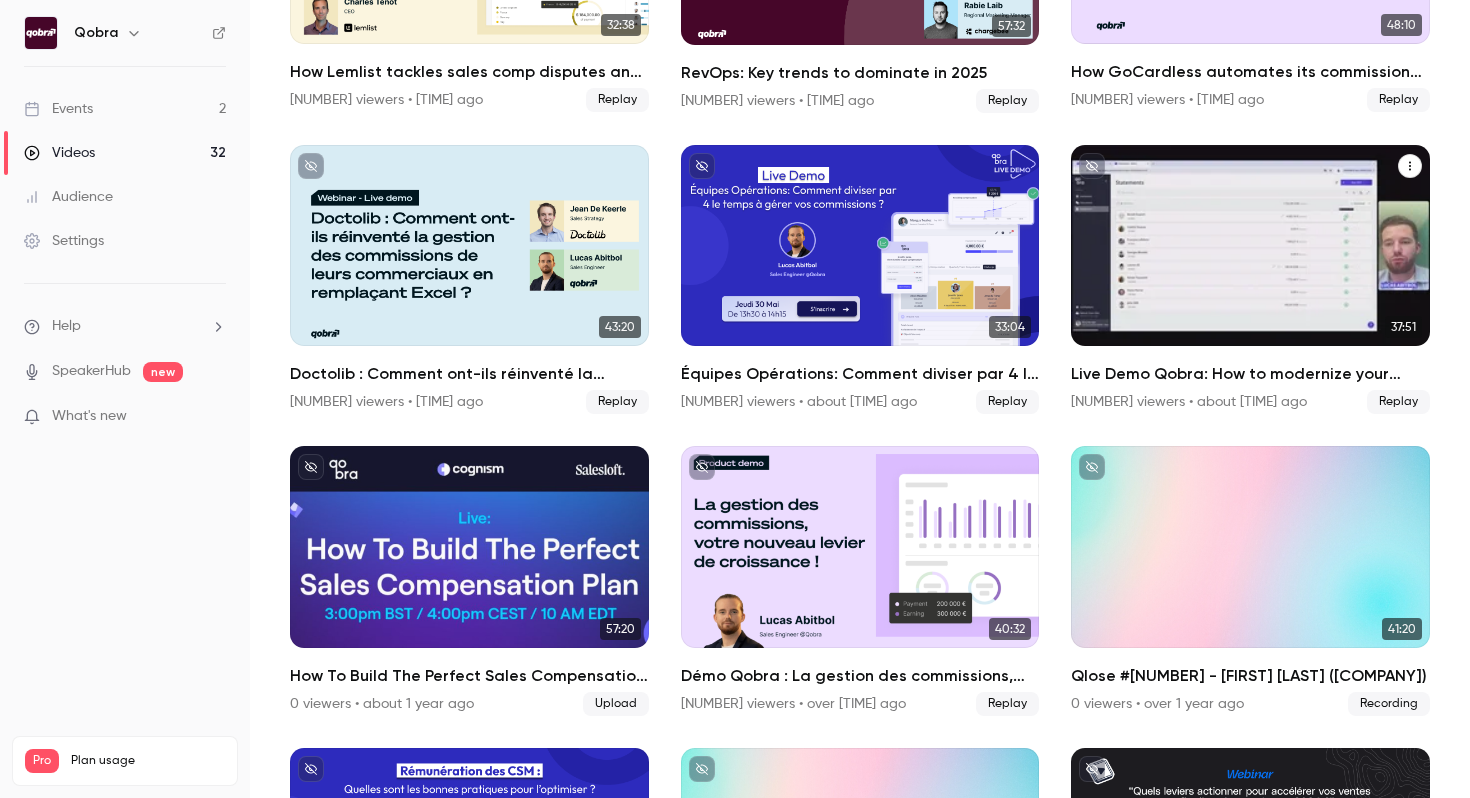 scroll, scrollTop: 603, scrollLeft: 0, axis: vertical 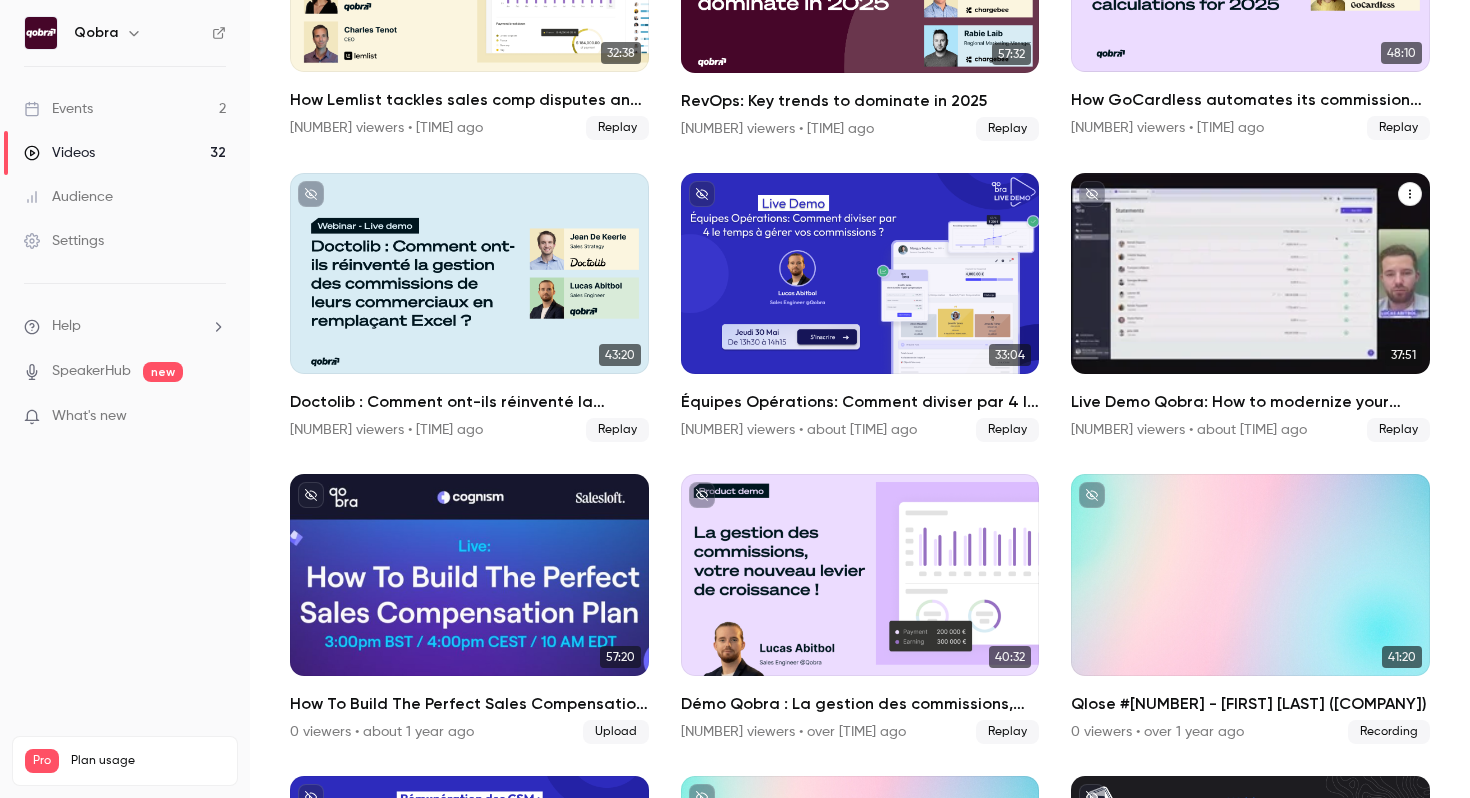 click on "Live Demo Qobra: How to modernize your compensation process?" at bounding box center [1250, 402] 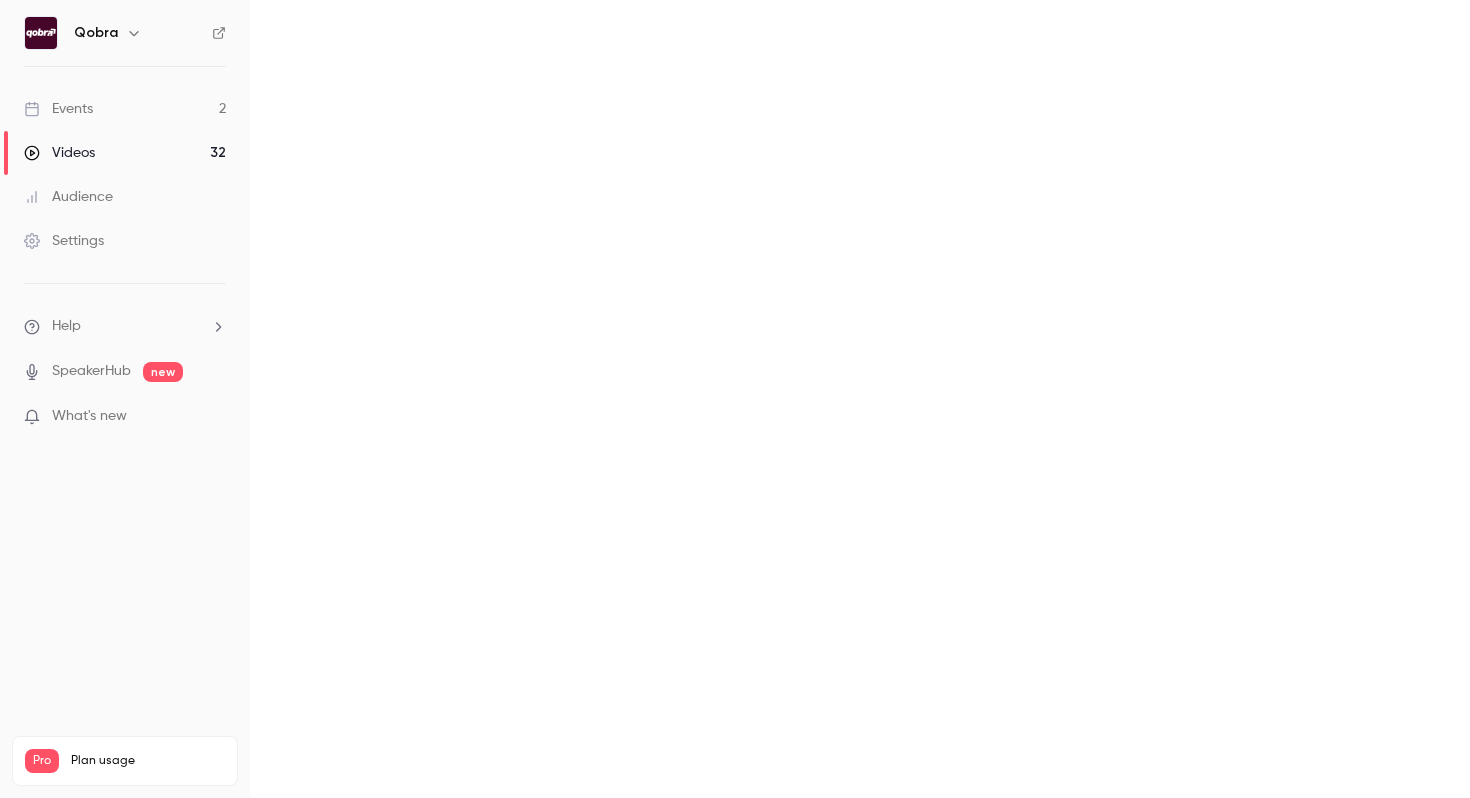 scroll, scrollTop: 0, scrollLeft: 0, axis: both 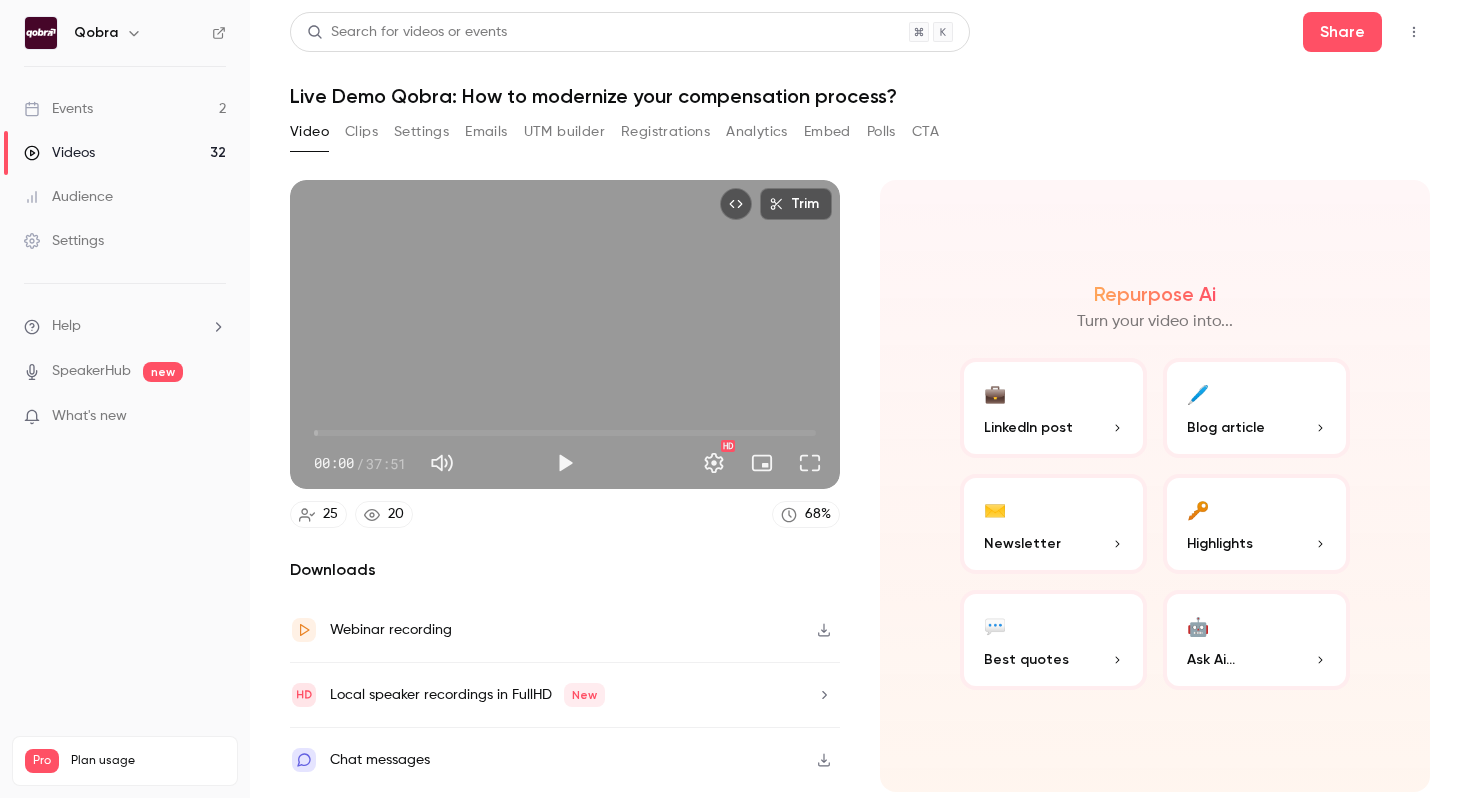 click 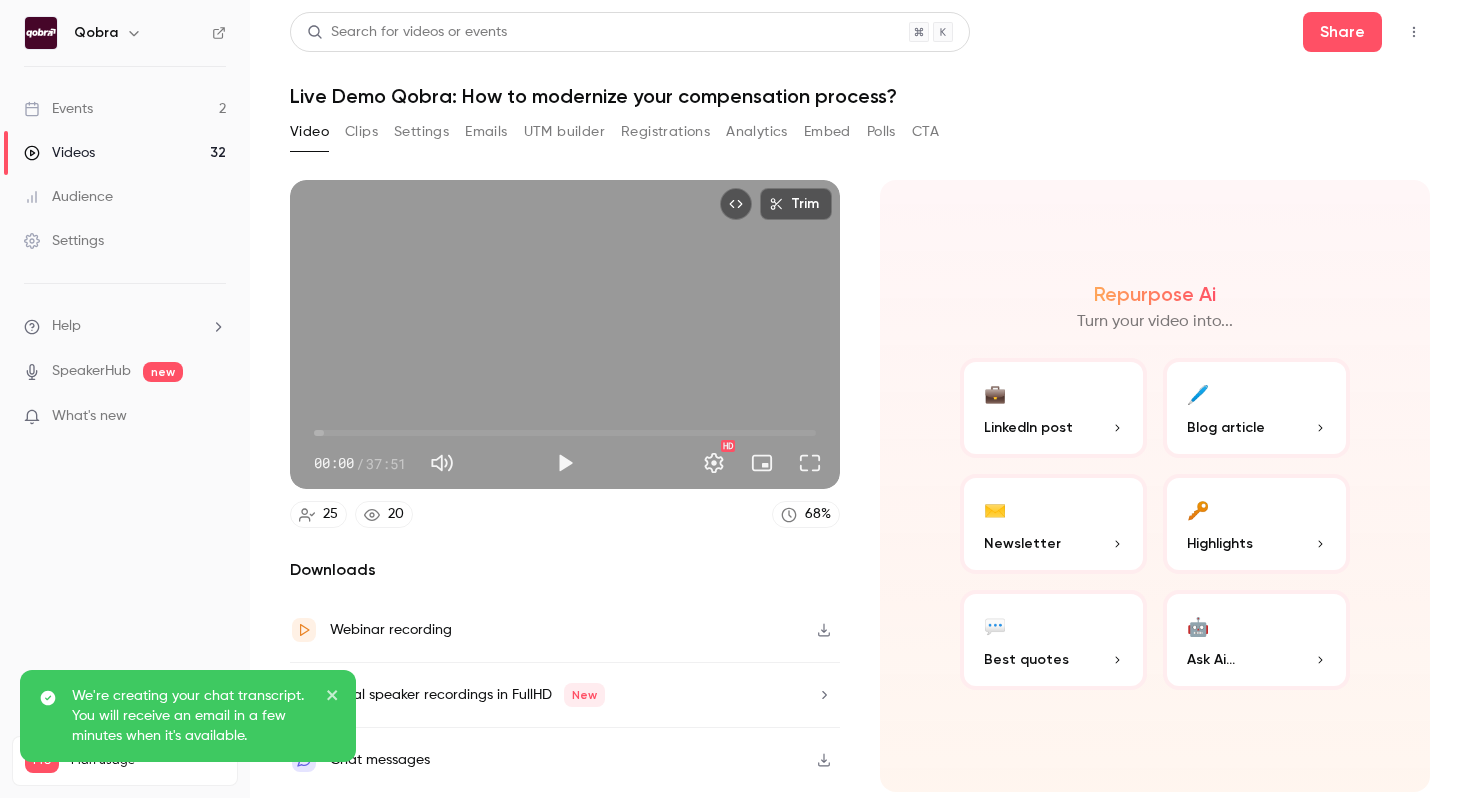 click on "Videos 32" at bounding box center (125, 153) 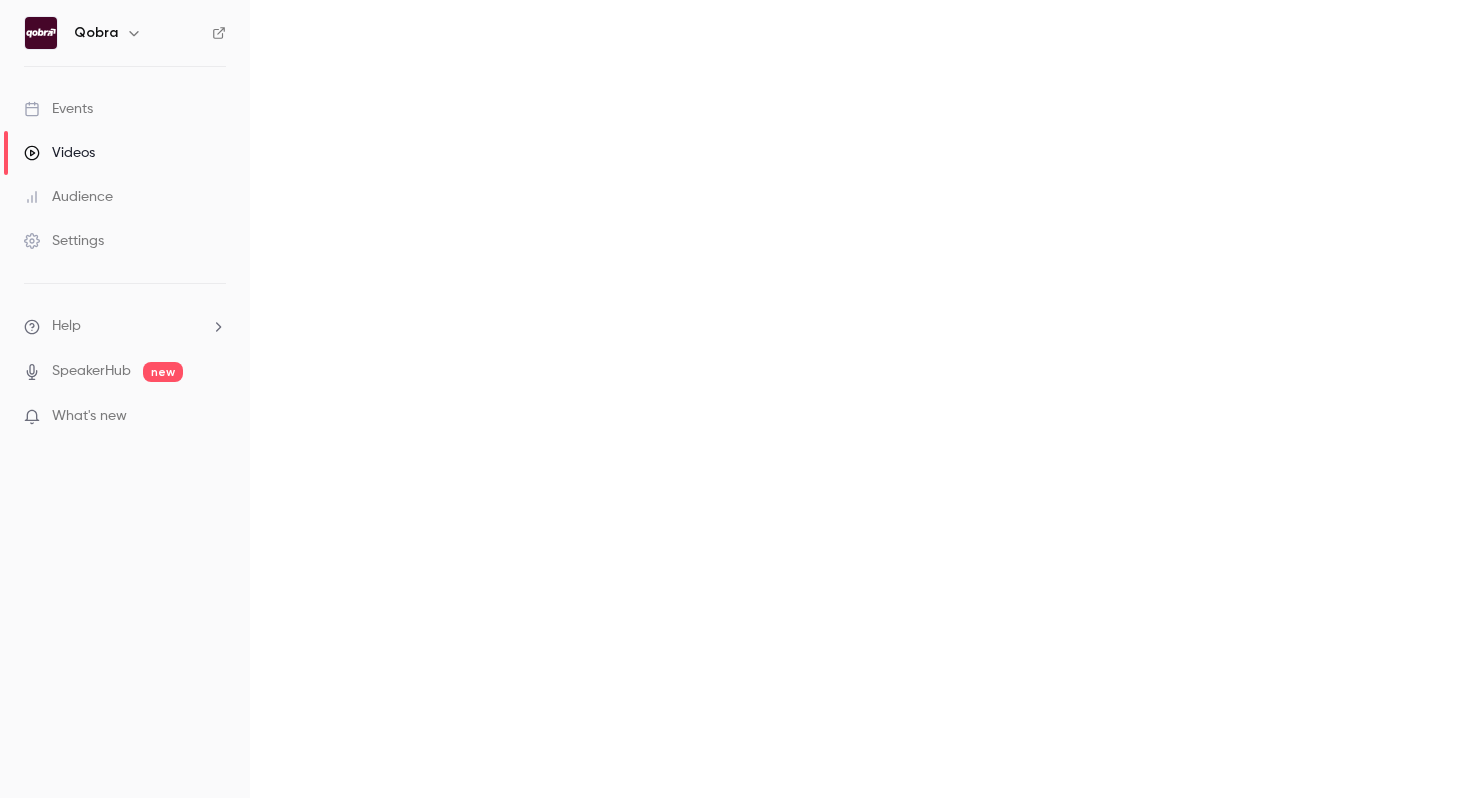 scroll, scrollTop: 0, scrollLeft: 0, axis: both 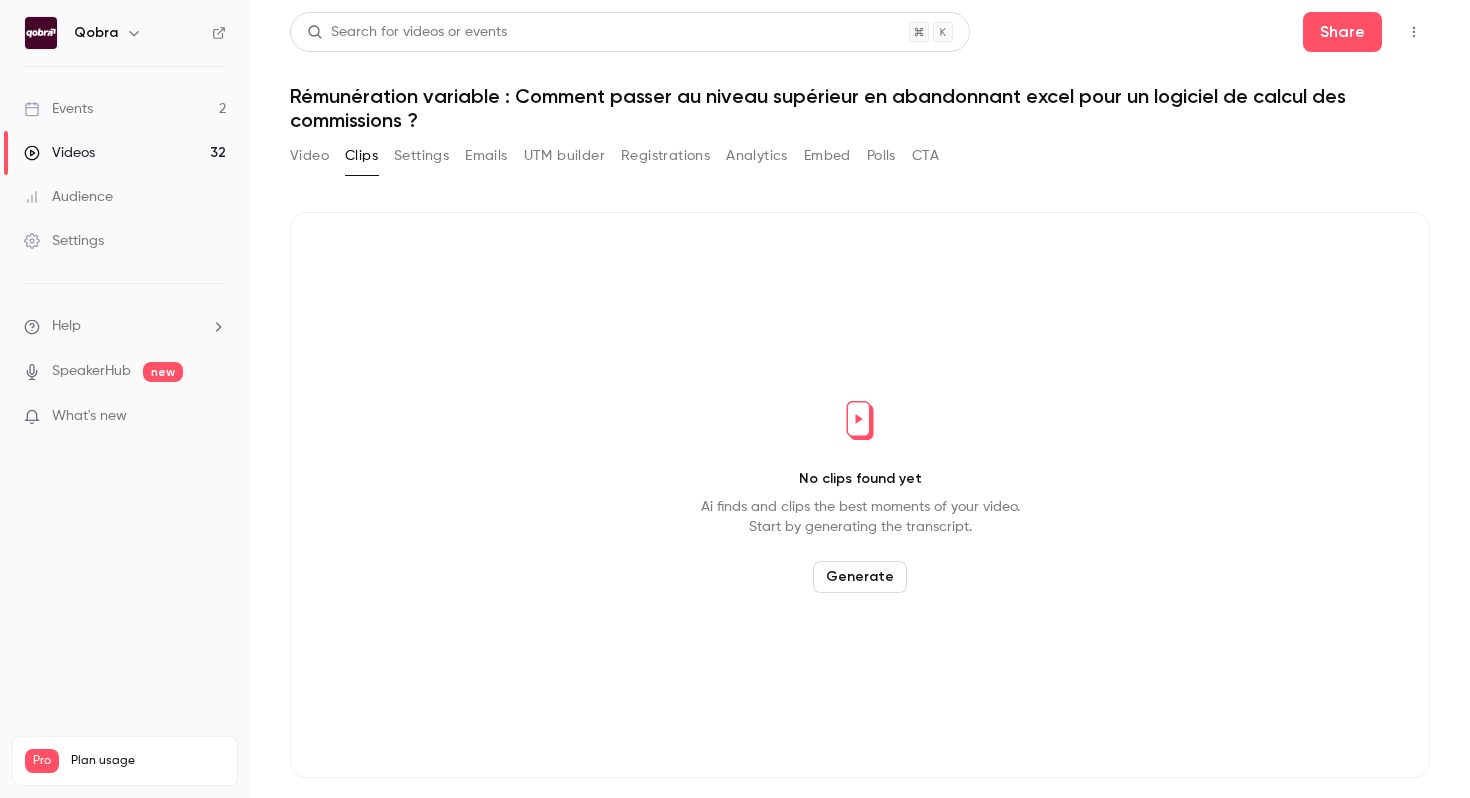 click on "Events 2" at bounding box center (125, 109) 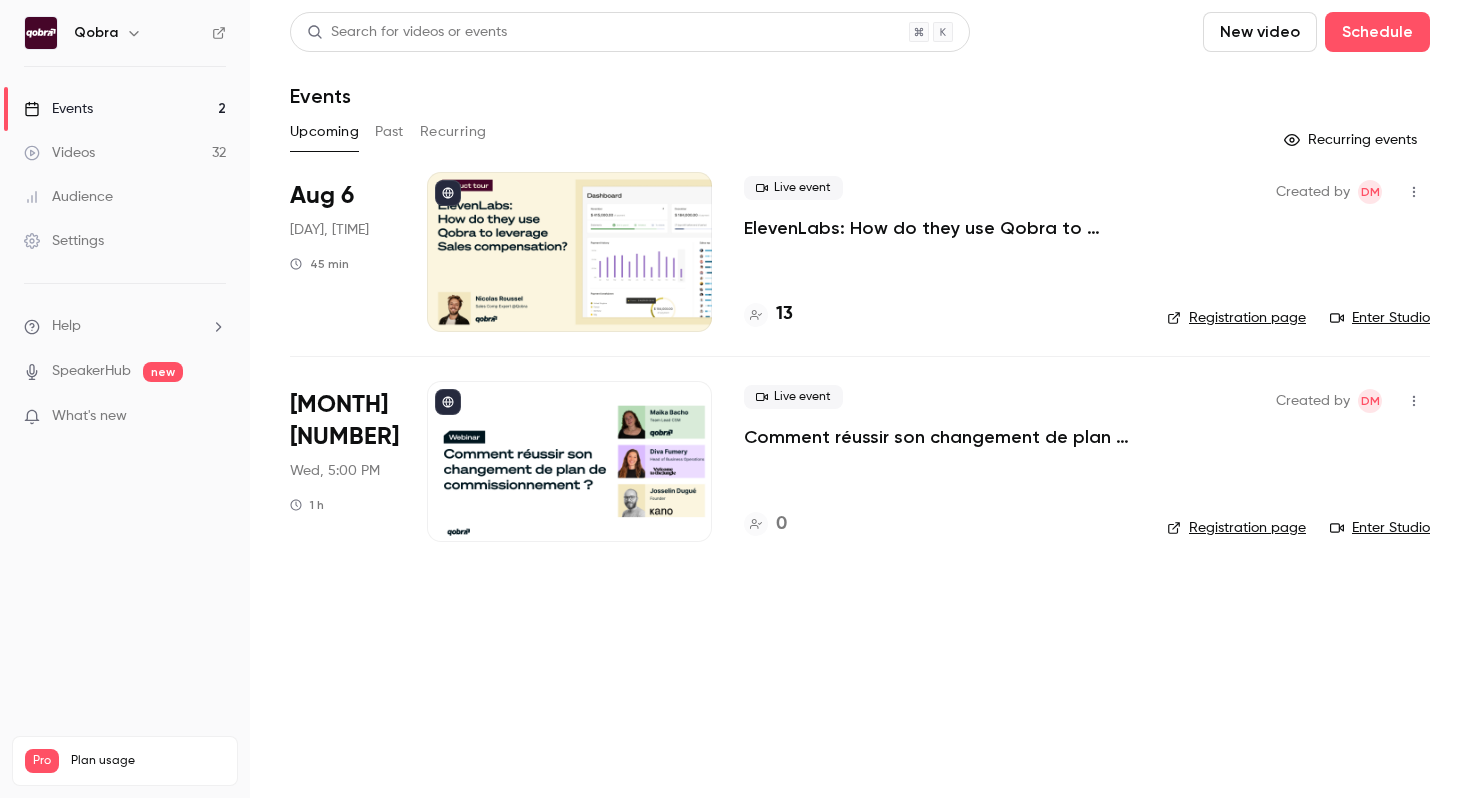 click on "Videos 32" at bounding box center [125, 153] 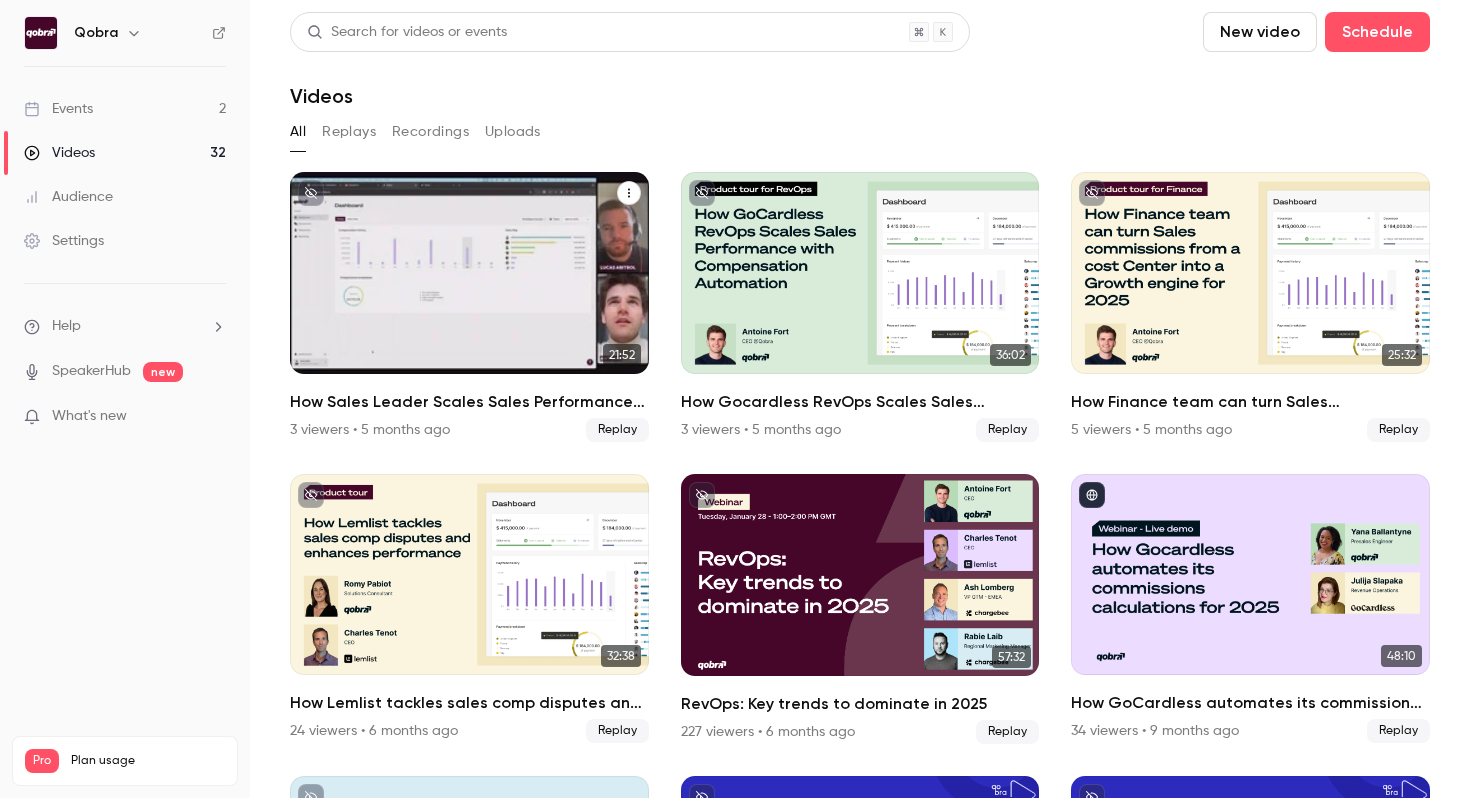 click on "How Sales Leader Scales Sales Performance with commission software" at bounding box center [469, 402] 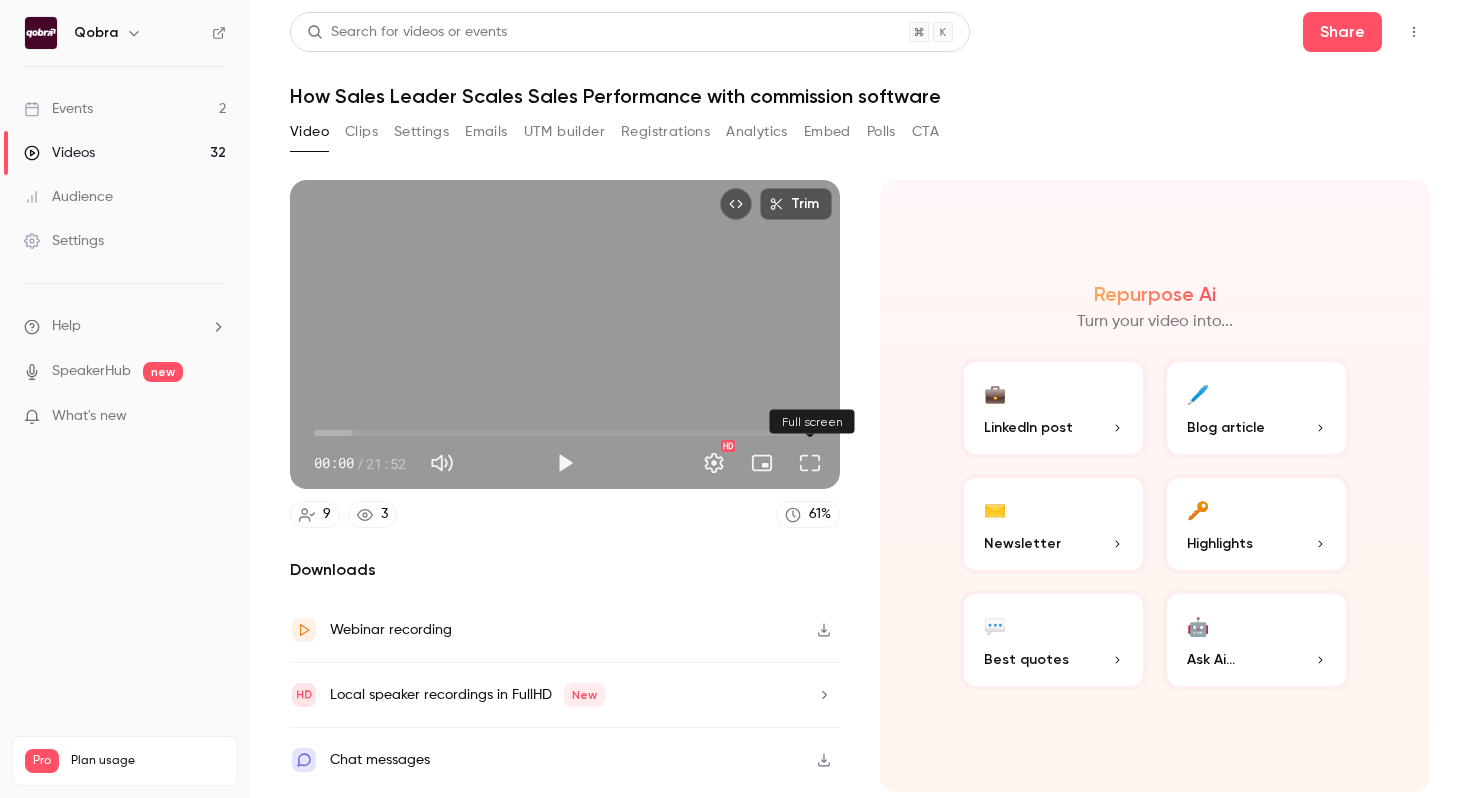 click at bounding box center [810, 463] 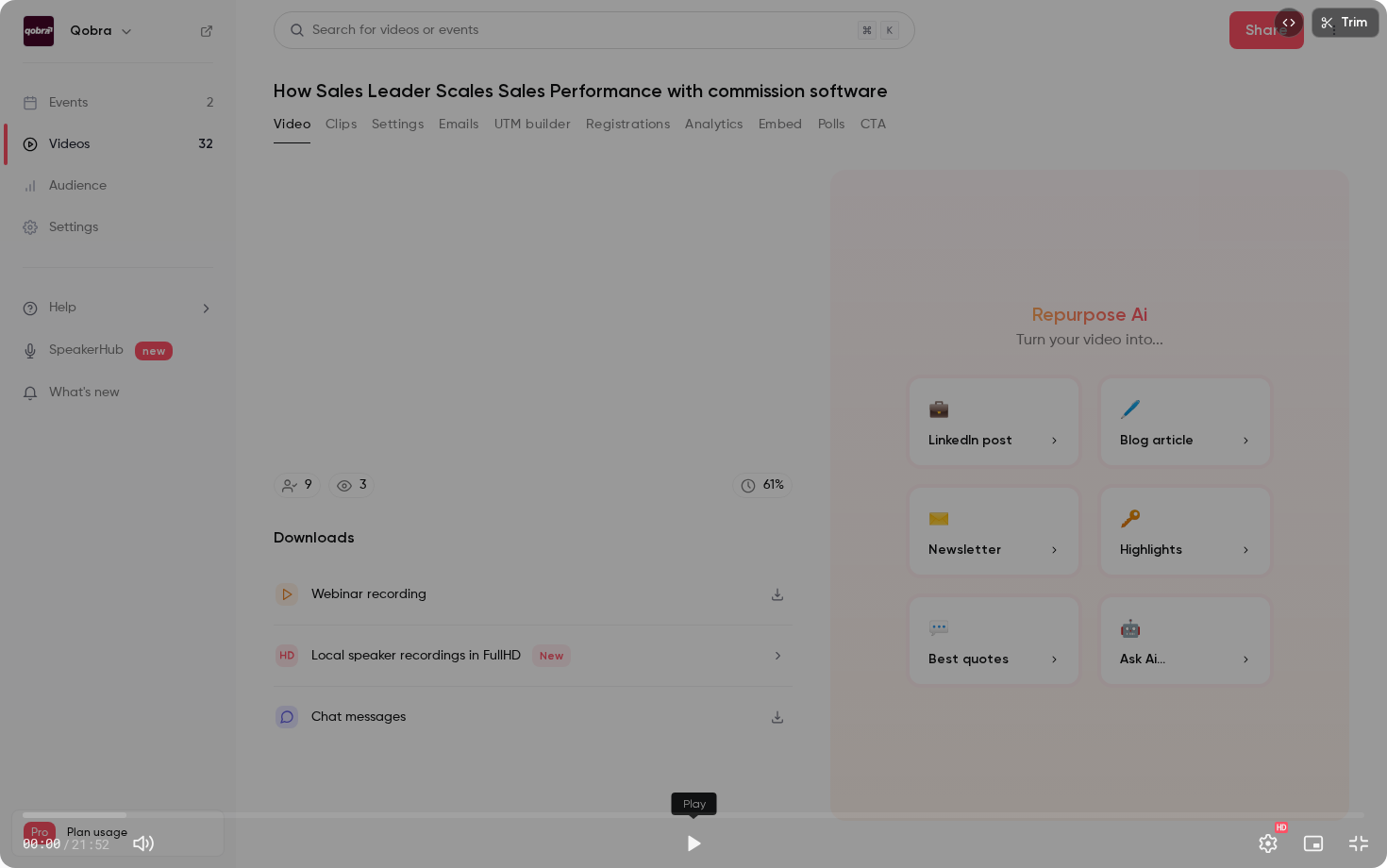 click at bounding box center (694, 843) 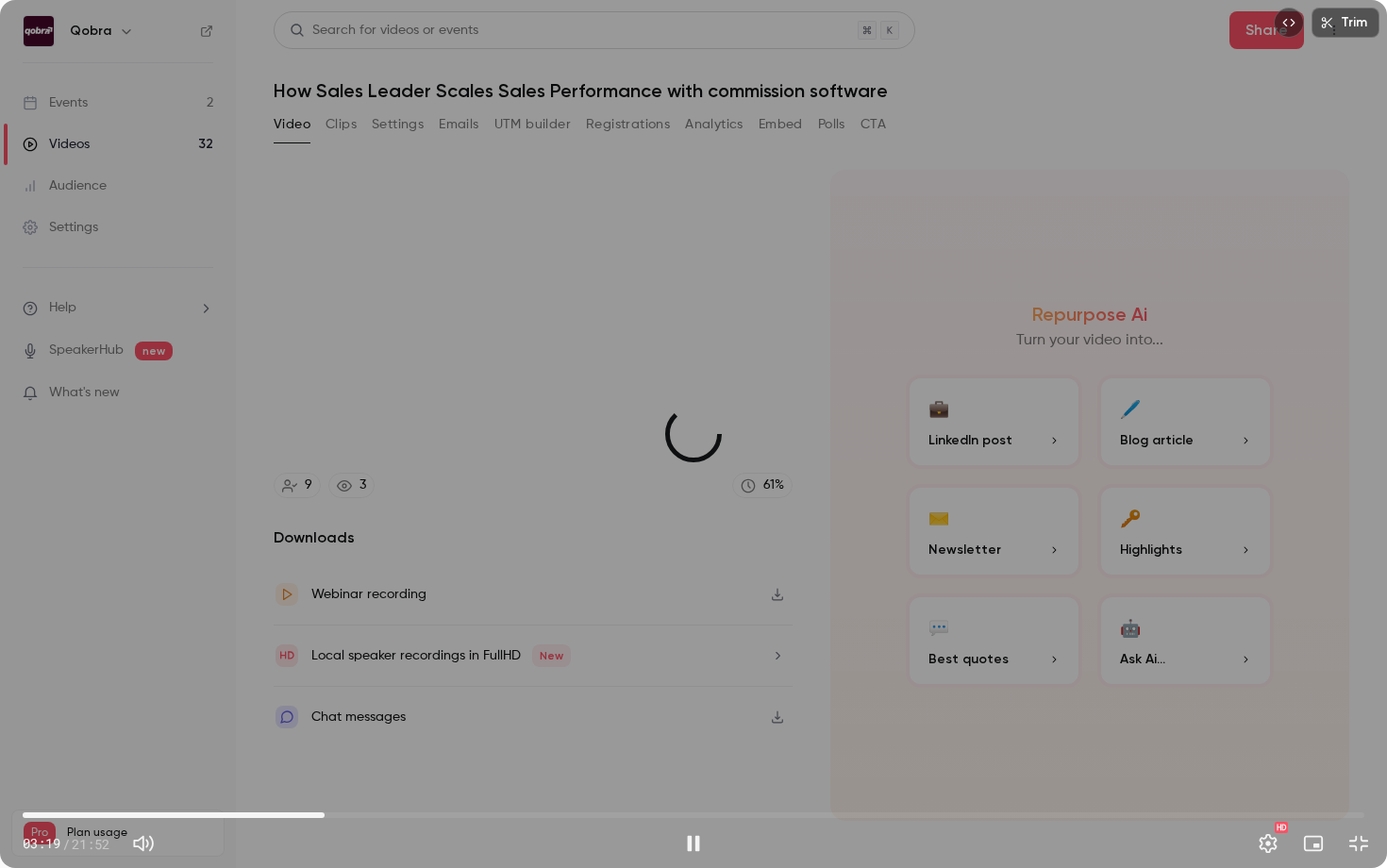 drag, startPoint x: 24, startPoint y: 812, endPoint x: 325, endPoint y: 801, distance: 301.20093 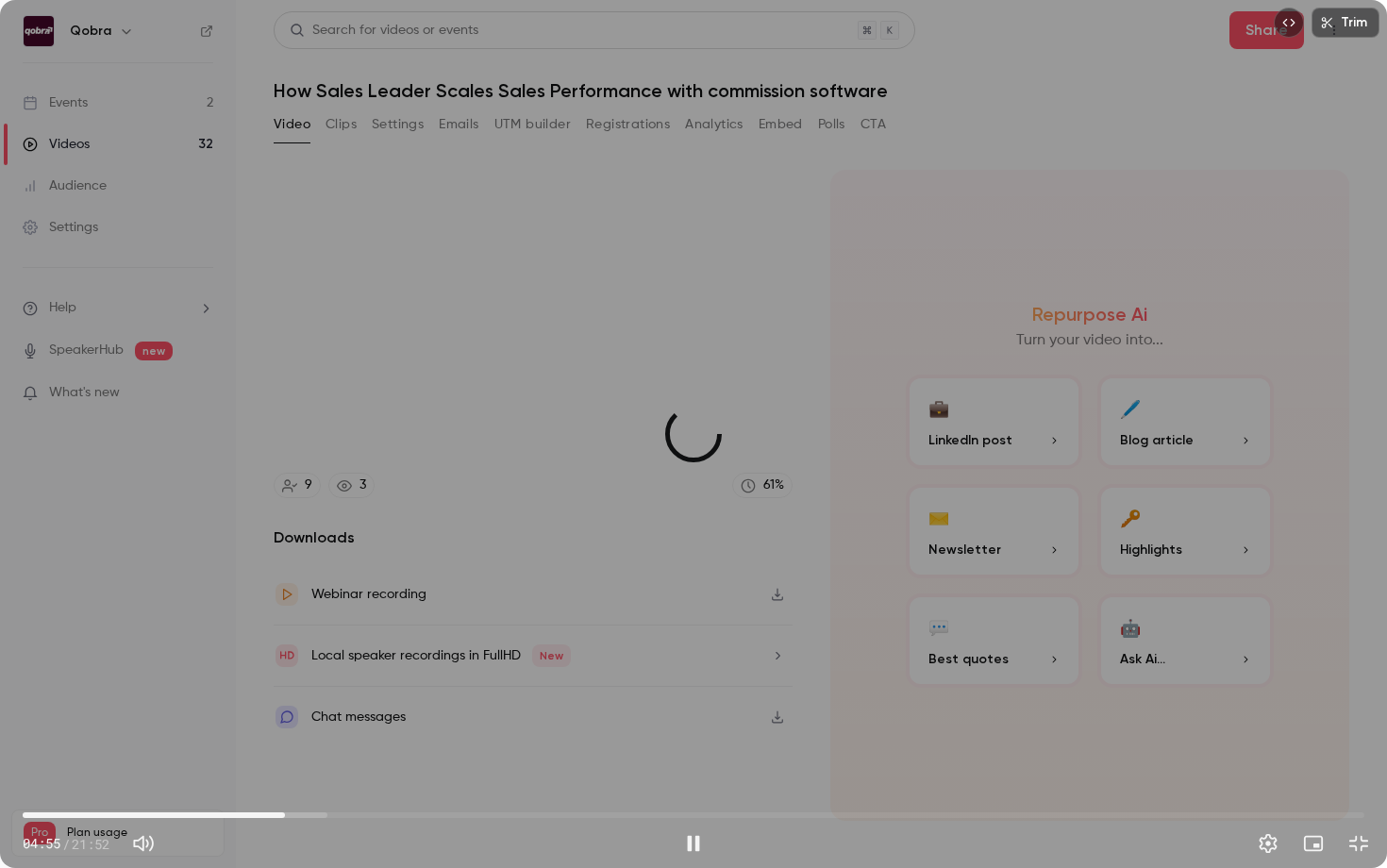 click on "04:16" at bounding box center [694, 815] 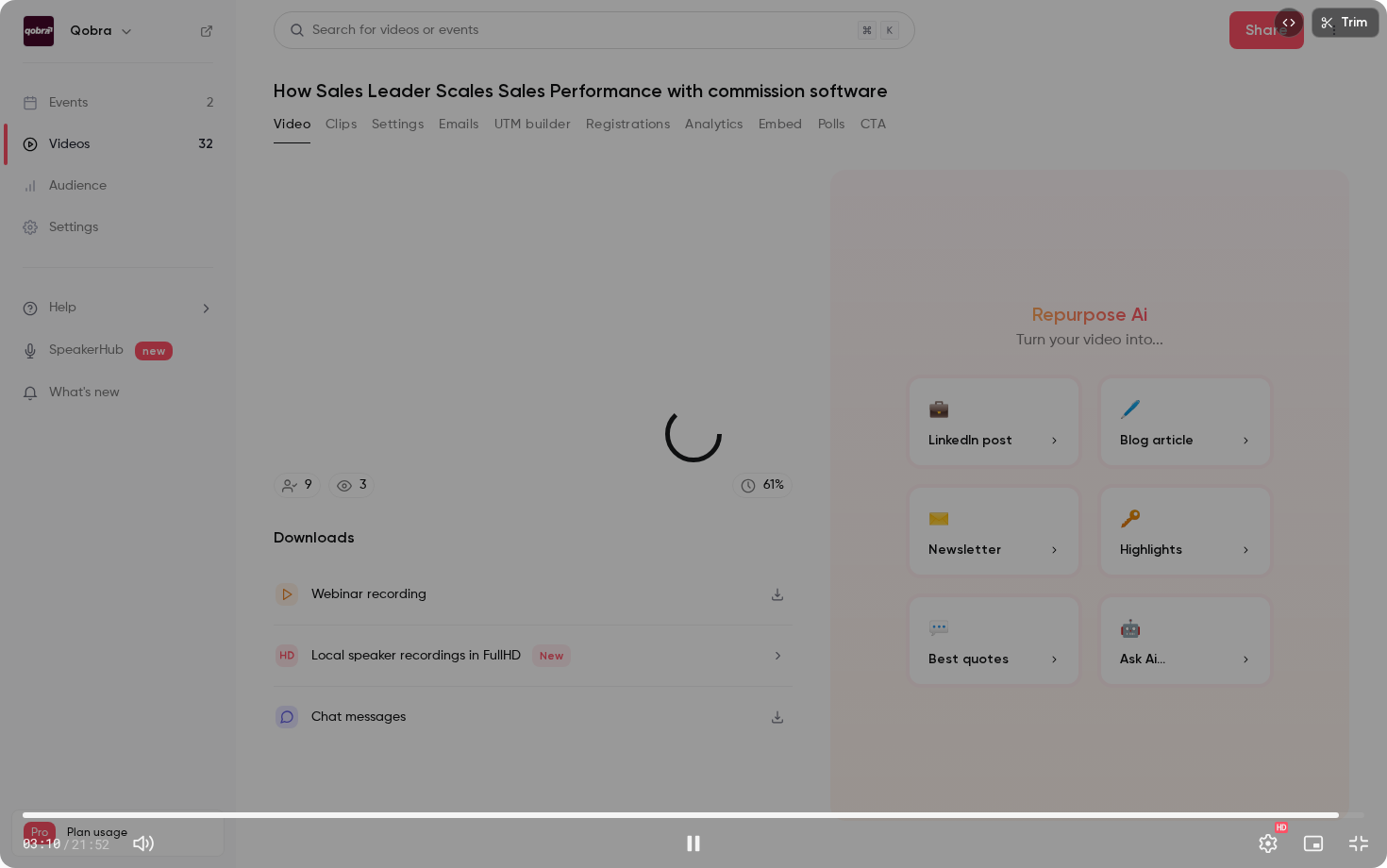 drag, startPoint x: 276, startPoint y: 813, endPoint x: 1340, endPoint y: 770, distance: 1064.8685 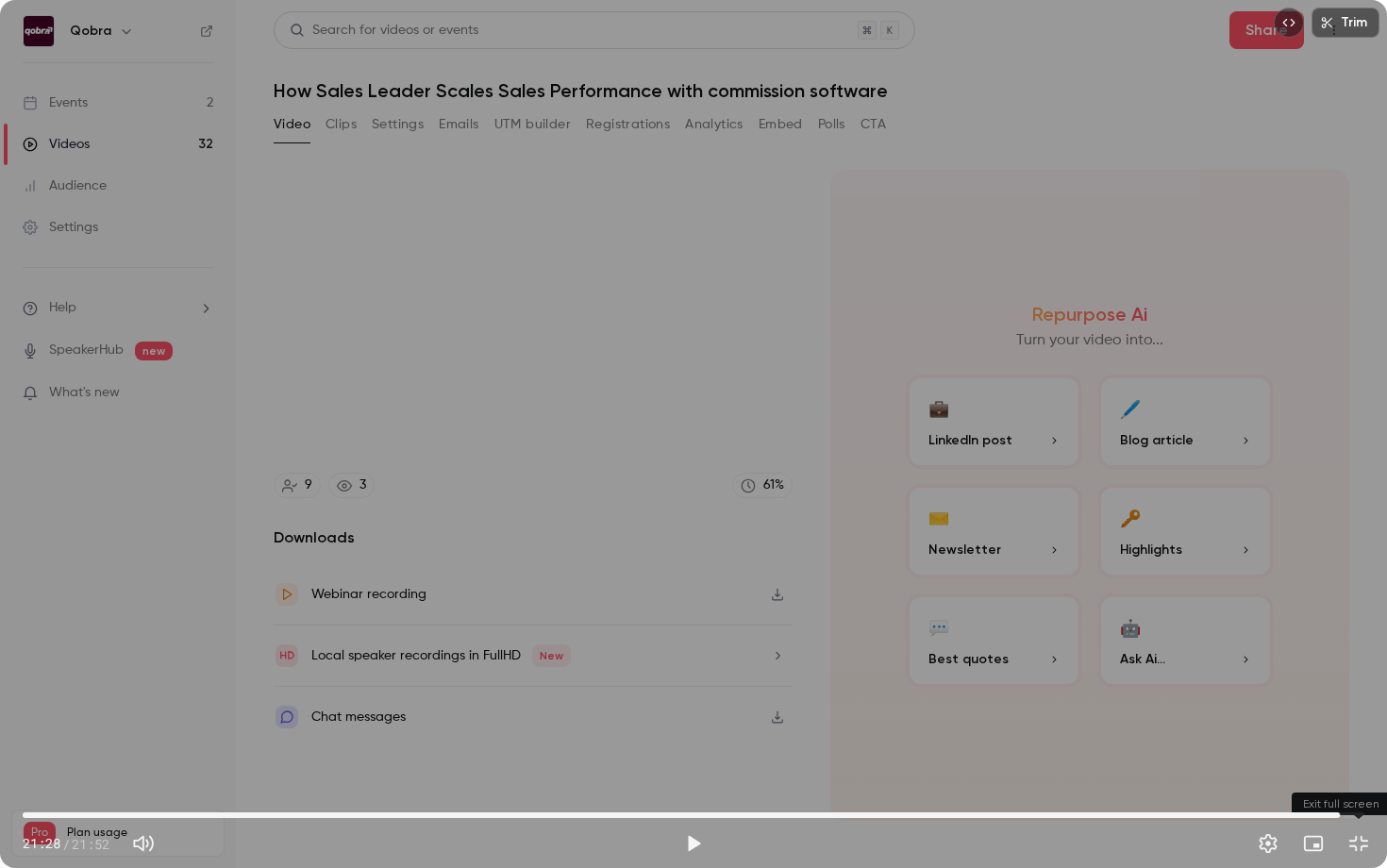 click at bounding box center (1359, 843) 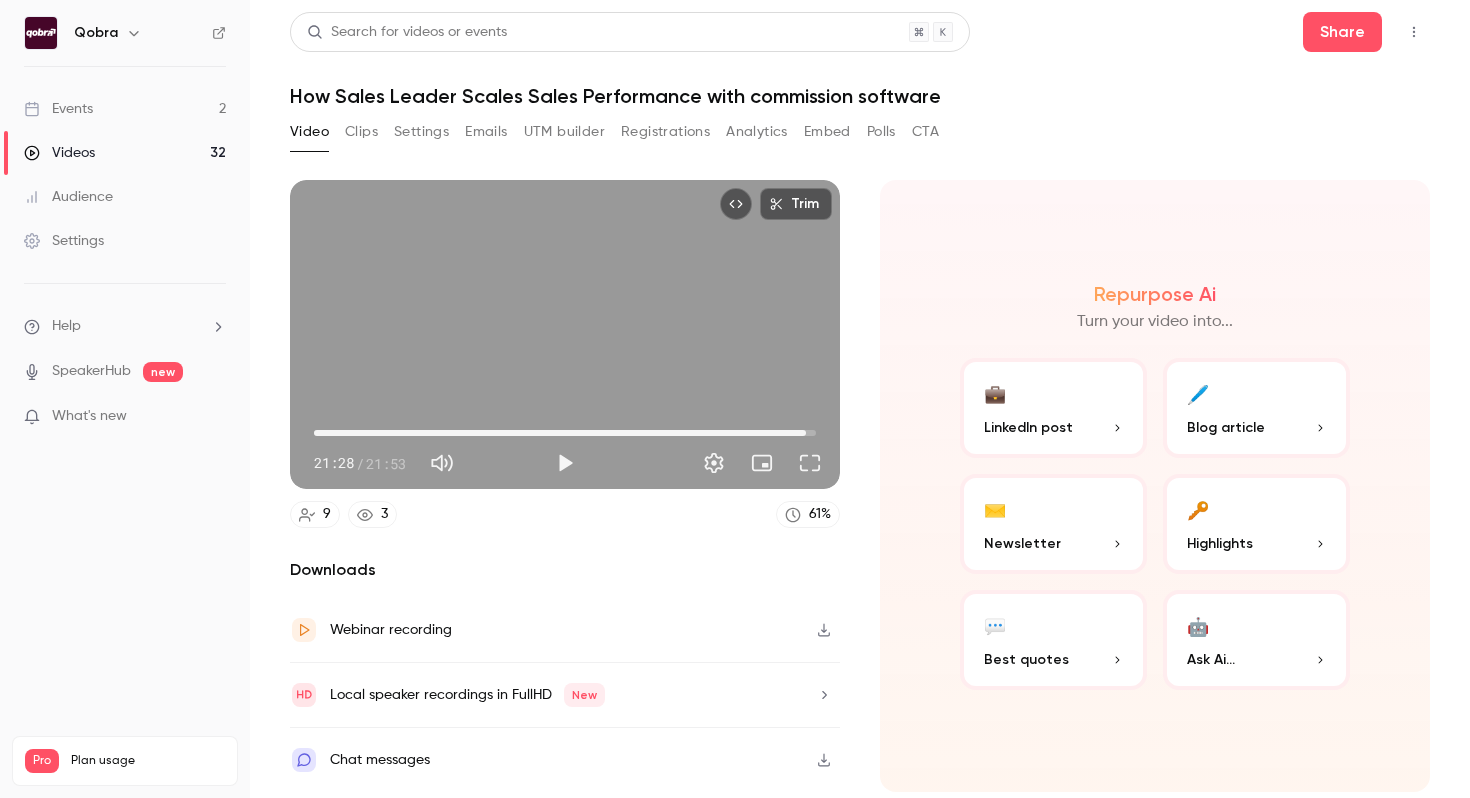 click on "Videos 32" at bounding box center (125, 153) 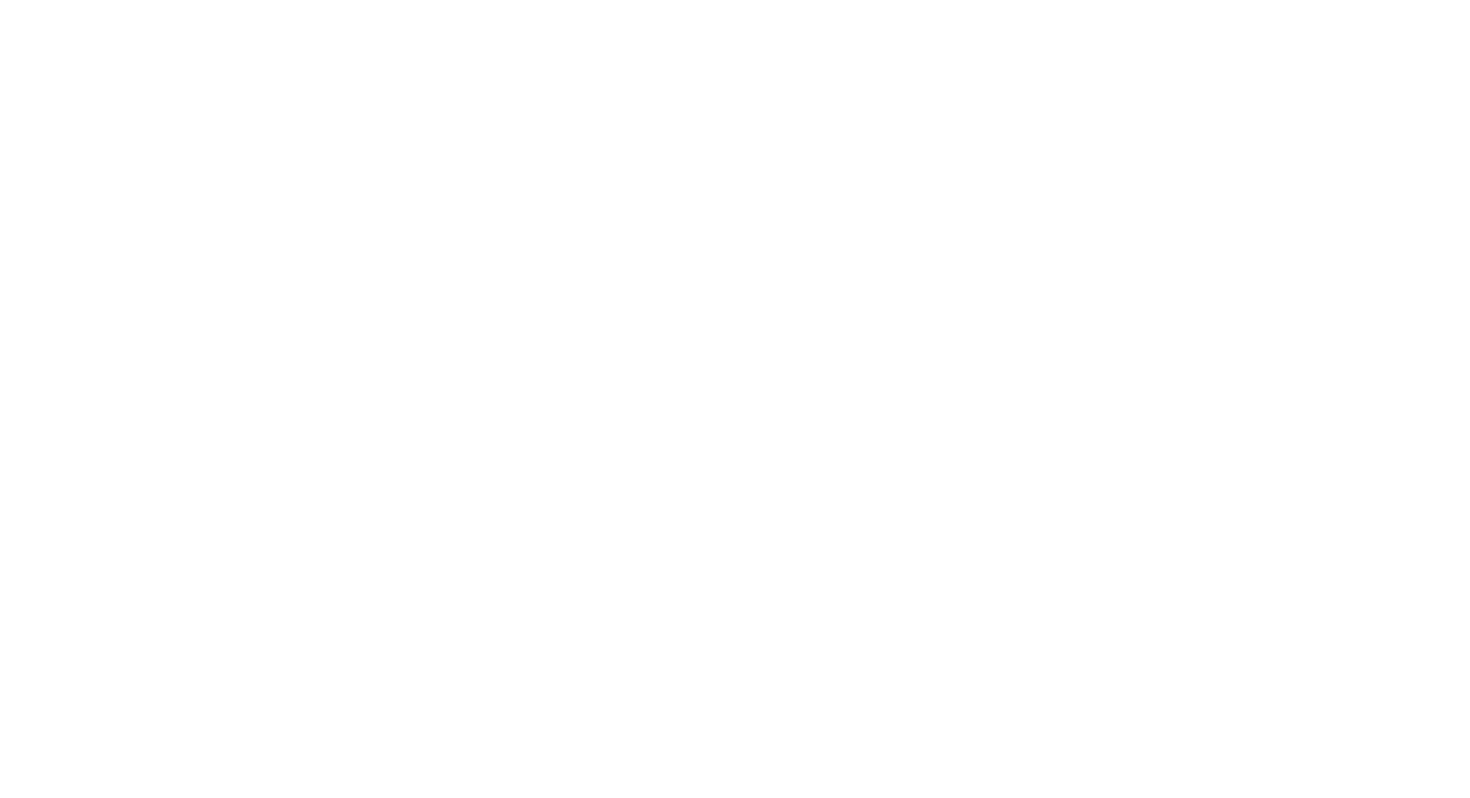 scroll, scrollTop: 0, scrollLeft: 0, axis: both 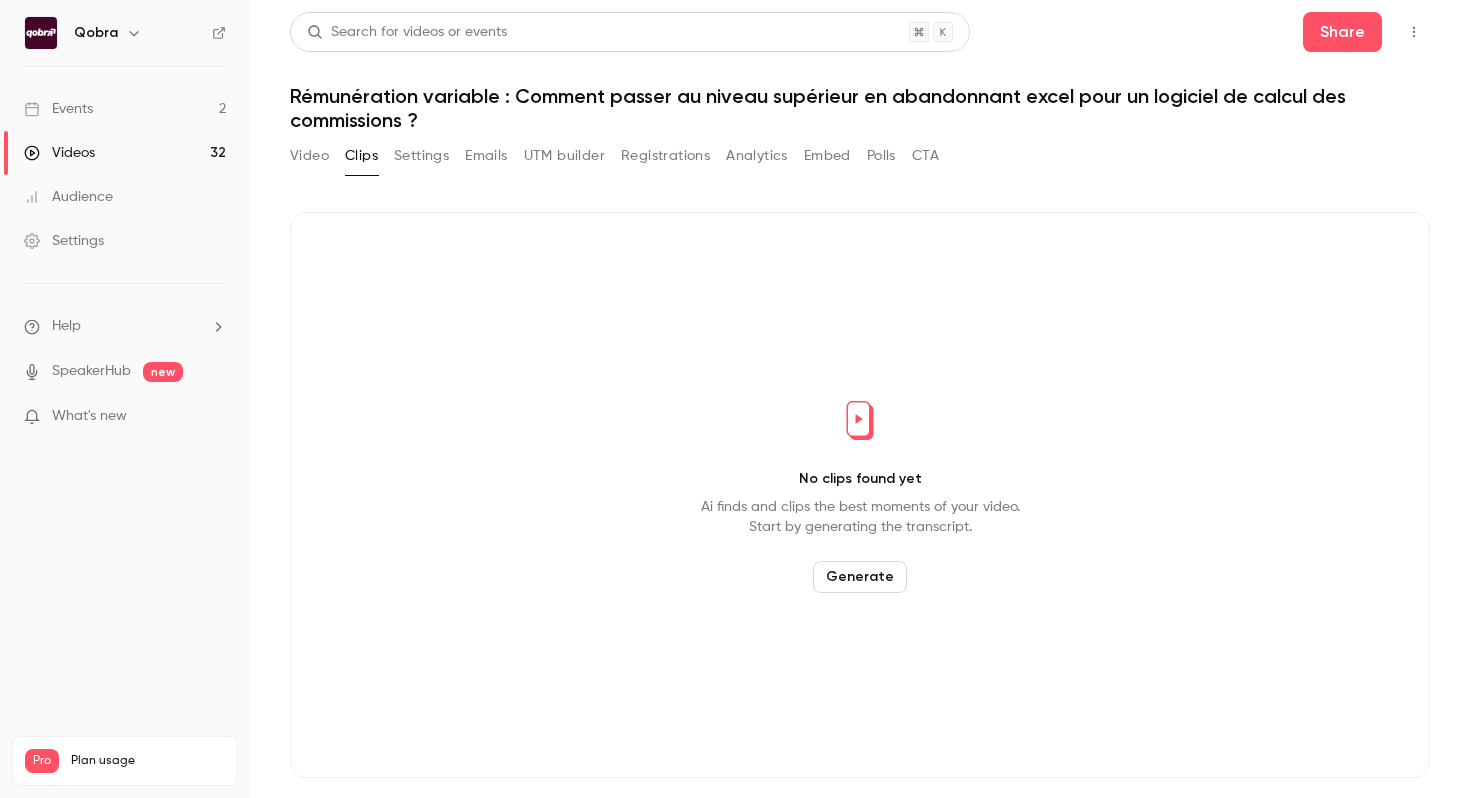 click on "Events 2" at bounding box center [125, 109] 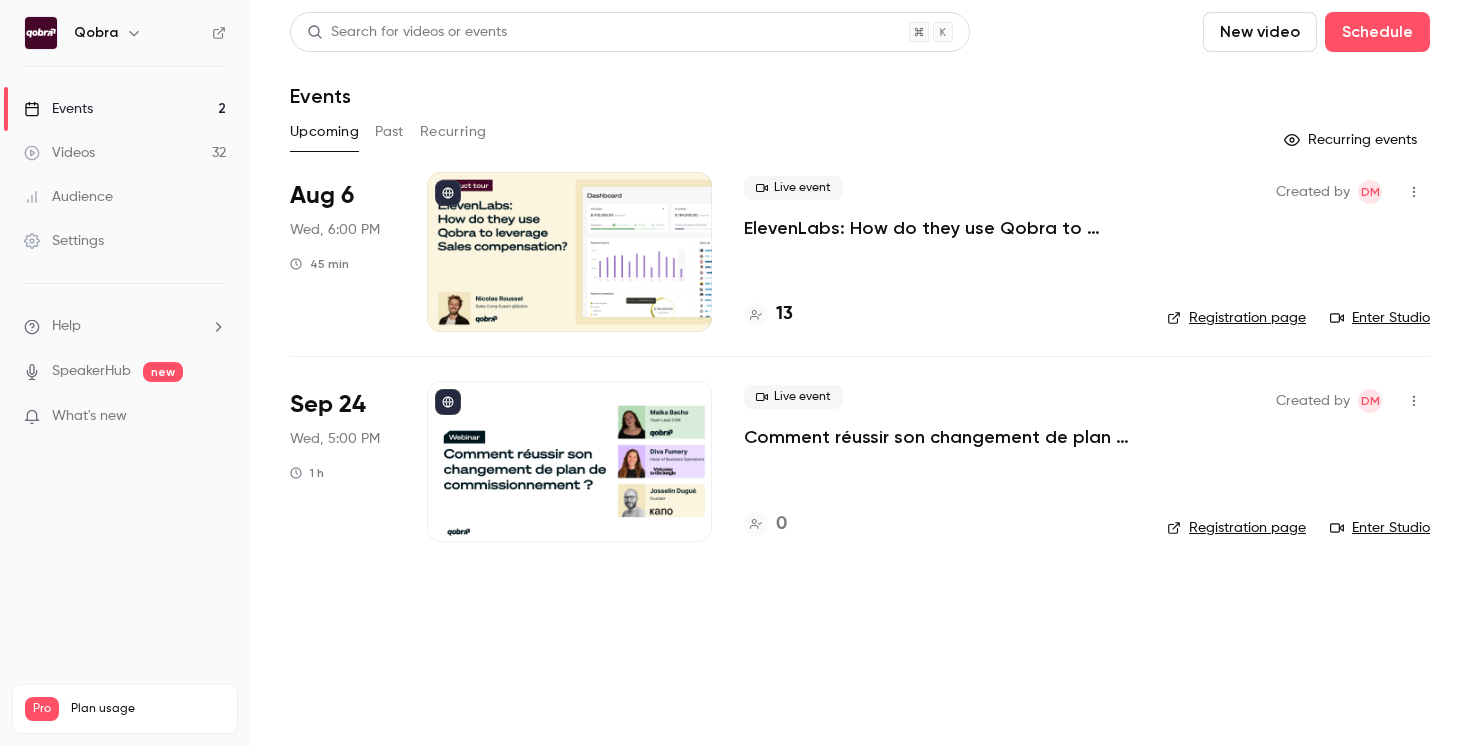 click on "Enter Studio" at bounding box center [1380, 318] 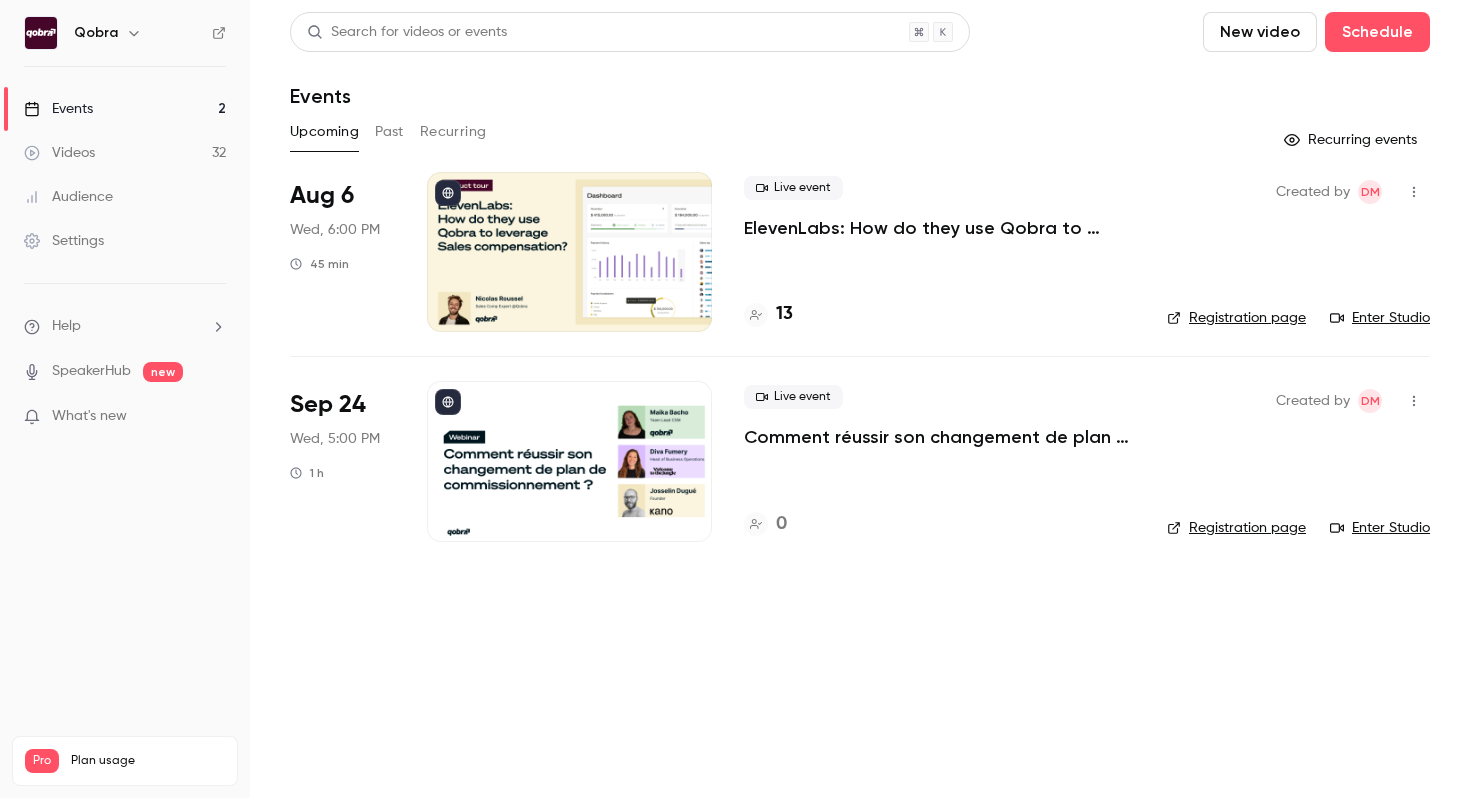 click on "Videos 32" at bounding box center [125, 153] 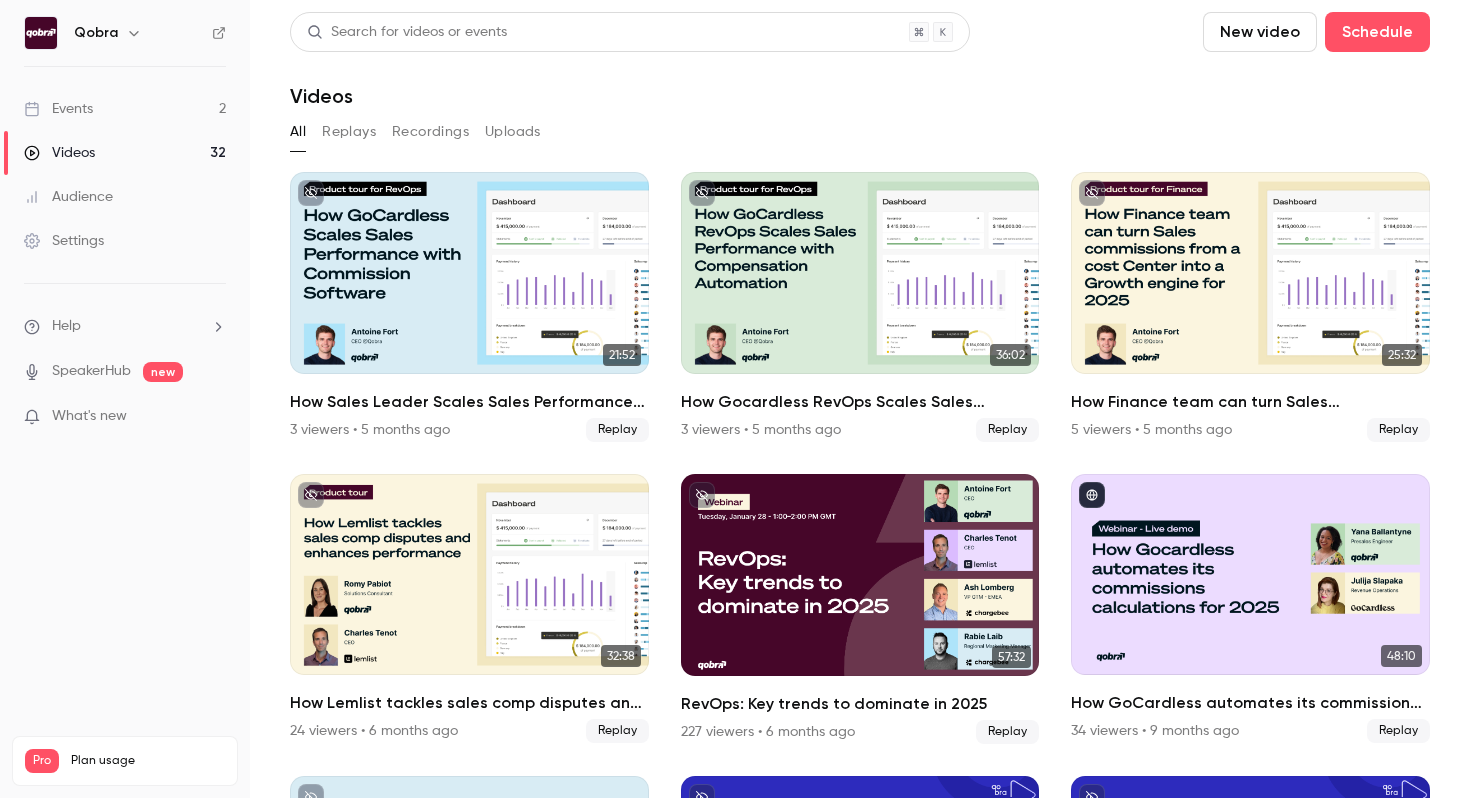 click on "Videos" at bounding box center [59, 153] 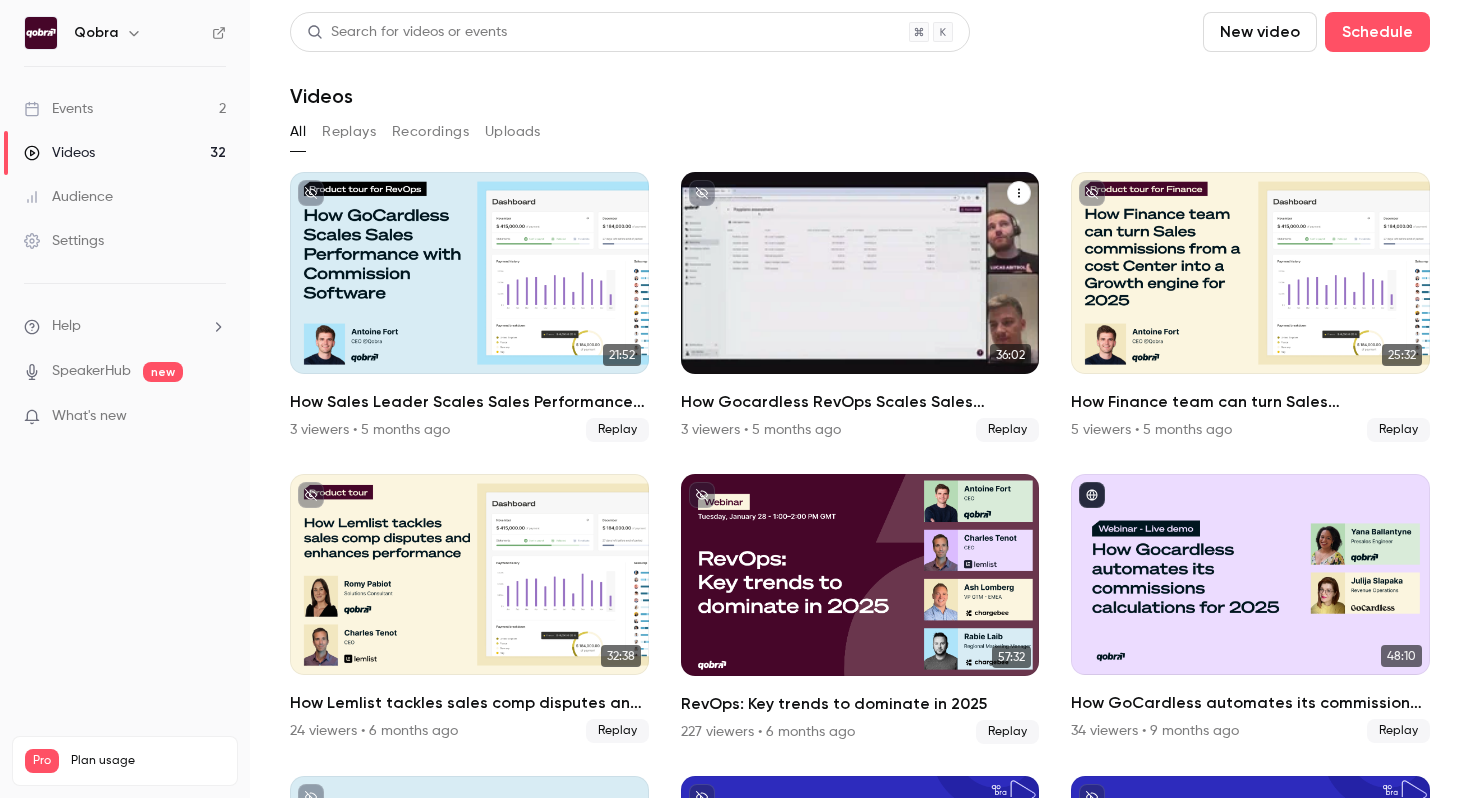 click on "How Gocardless RevOps Scales Sales Performance with Compensation Automation" at bounding box center [860, 402] 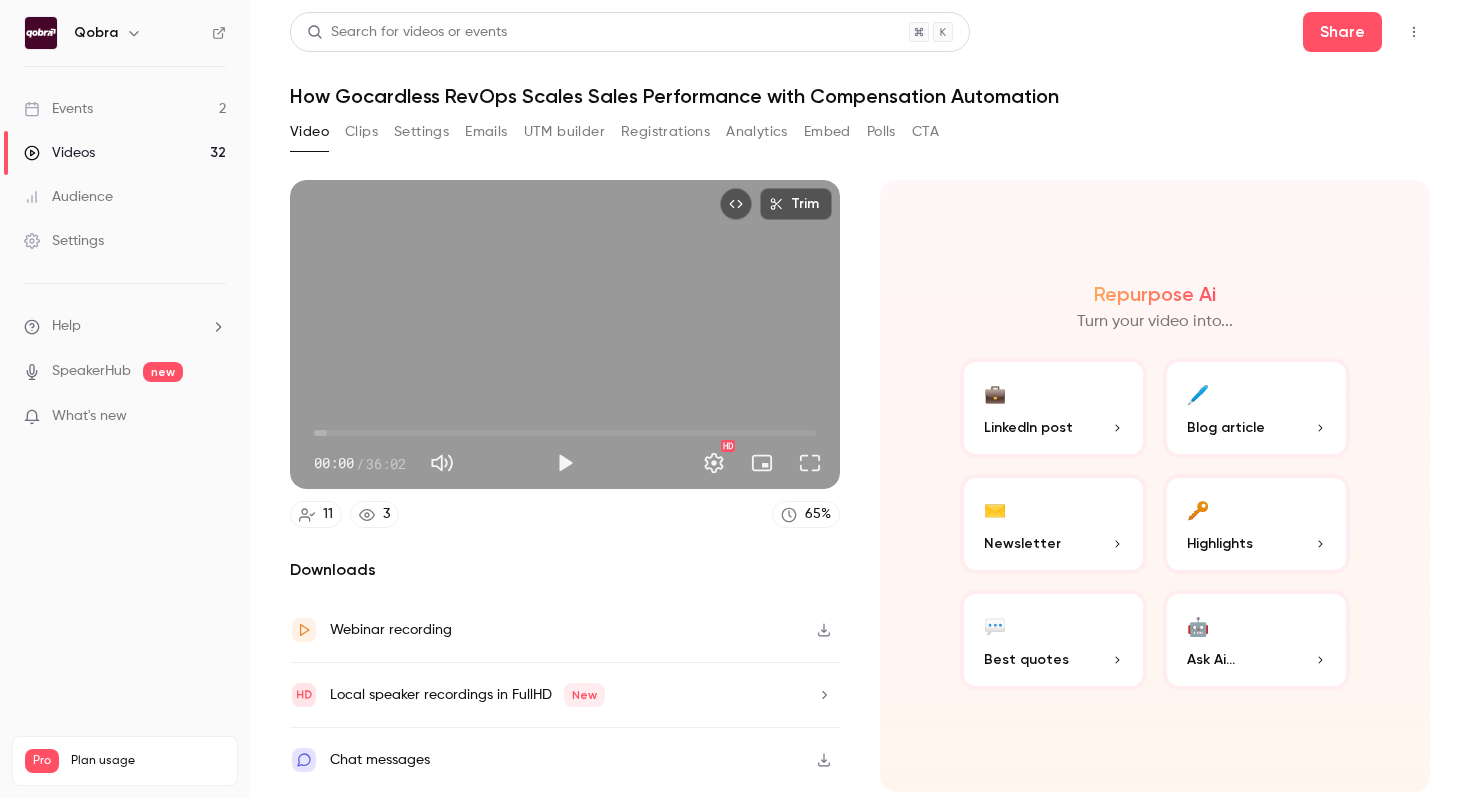 click on "Videos 32" at bounding box center (125, 153) 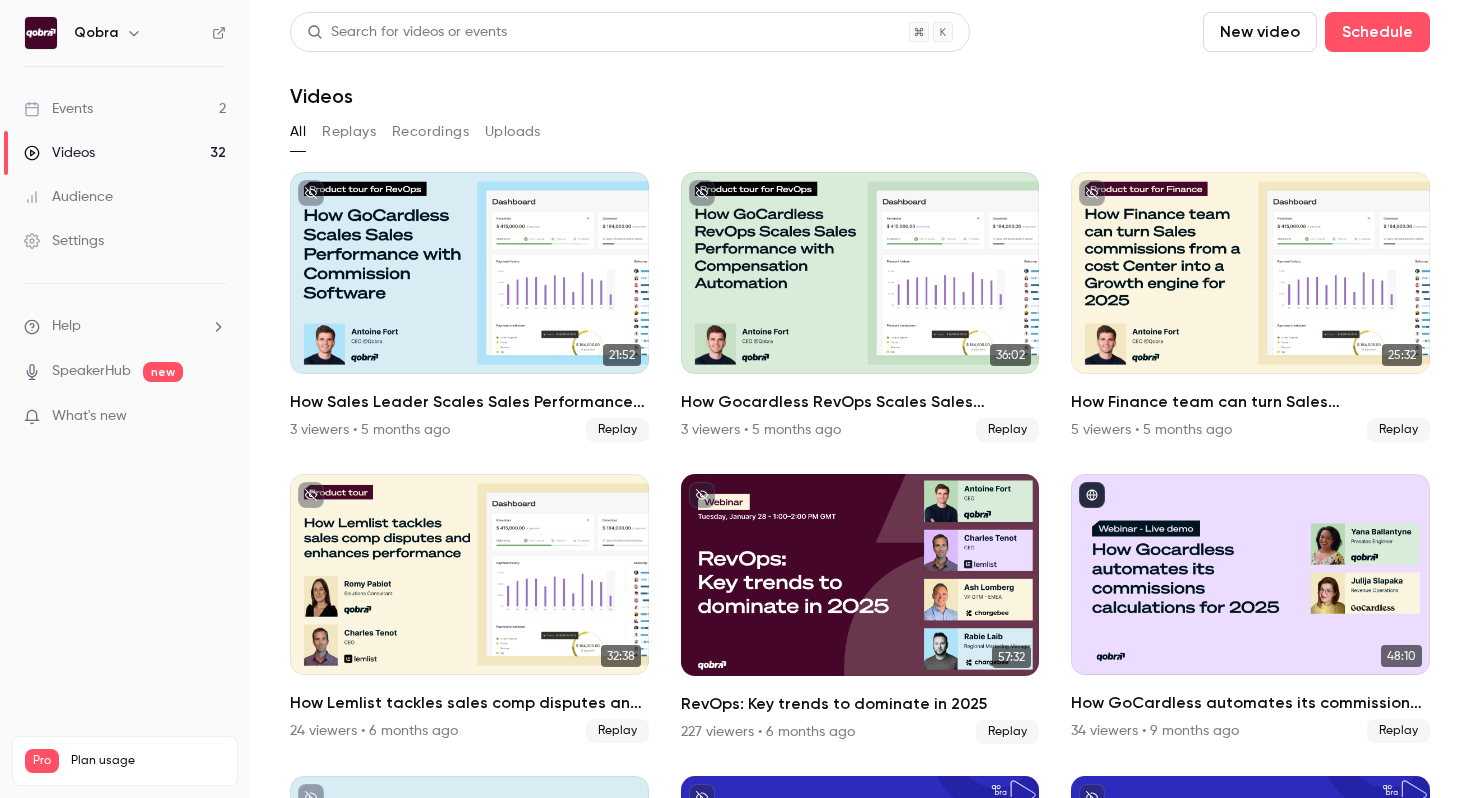 click on "Events" at bounding box center (58, 109) 